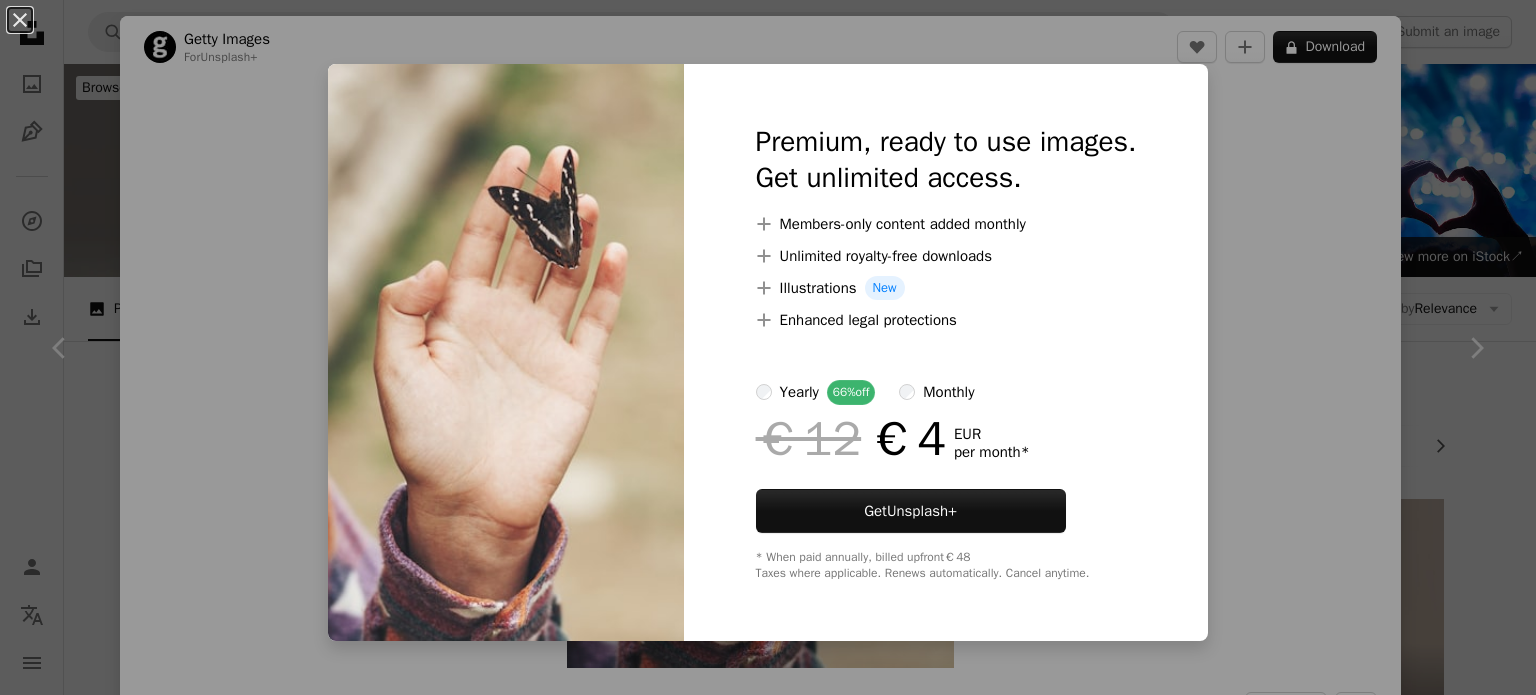 scroll, scrollTop: 2600, scrollLeft: 0, axis: vertical 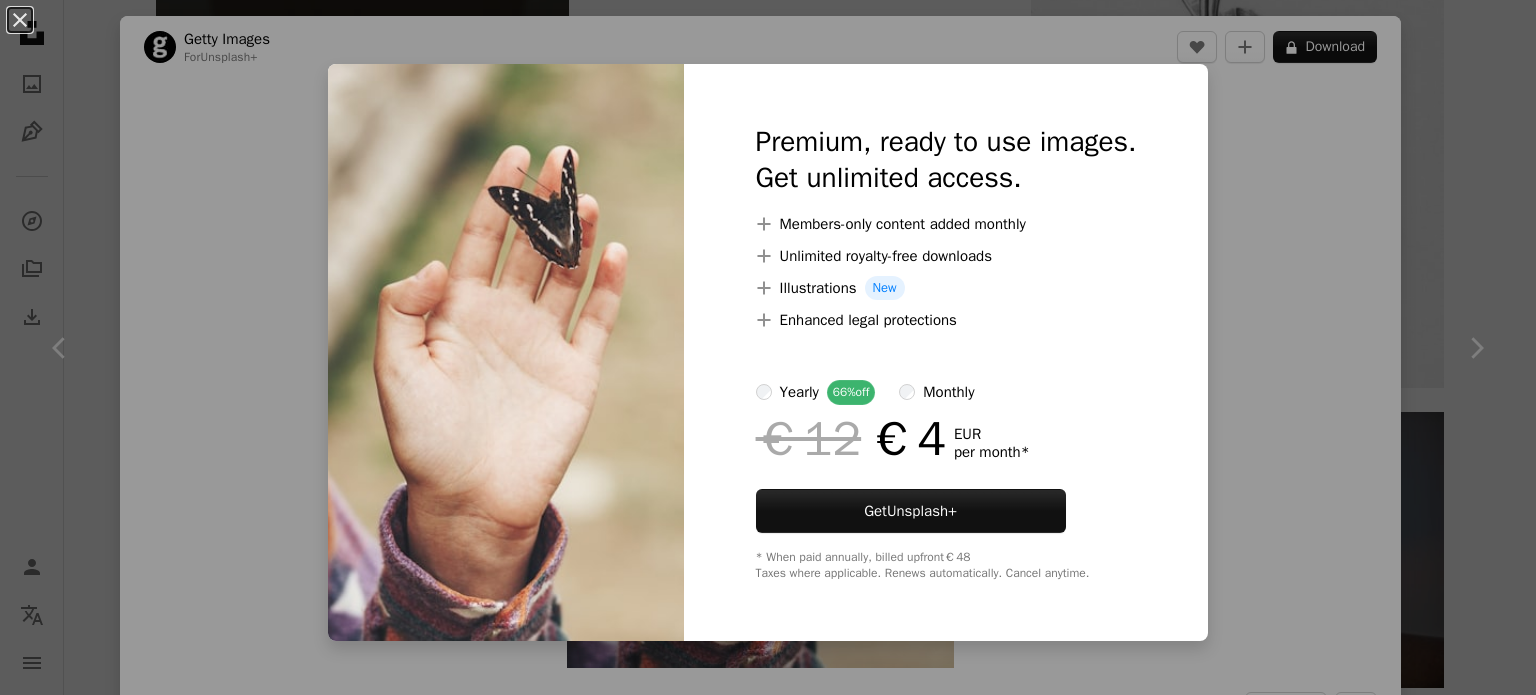 click on "An X shape Premium, ready to use images. Get unlimited access. A plus sign Members-only content added monthly A plus sign Unlimited royalty-free downloads A plus sign Illustrations  New A plus sign Enhanced legal protections yearly 66%  off monthly €12   €4 EUR per month * Get  Unsplash+ * When paid annually, billed upfront  €48 Taxes where applicable. Renews automatically. Cancel anytime." at bounding box center [768, 347] 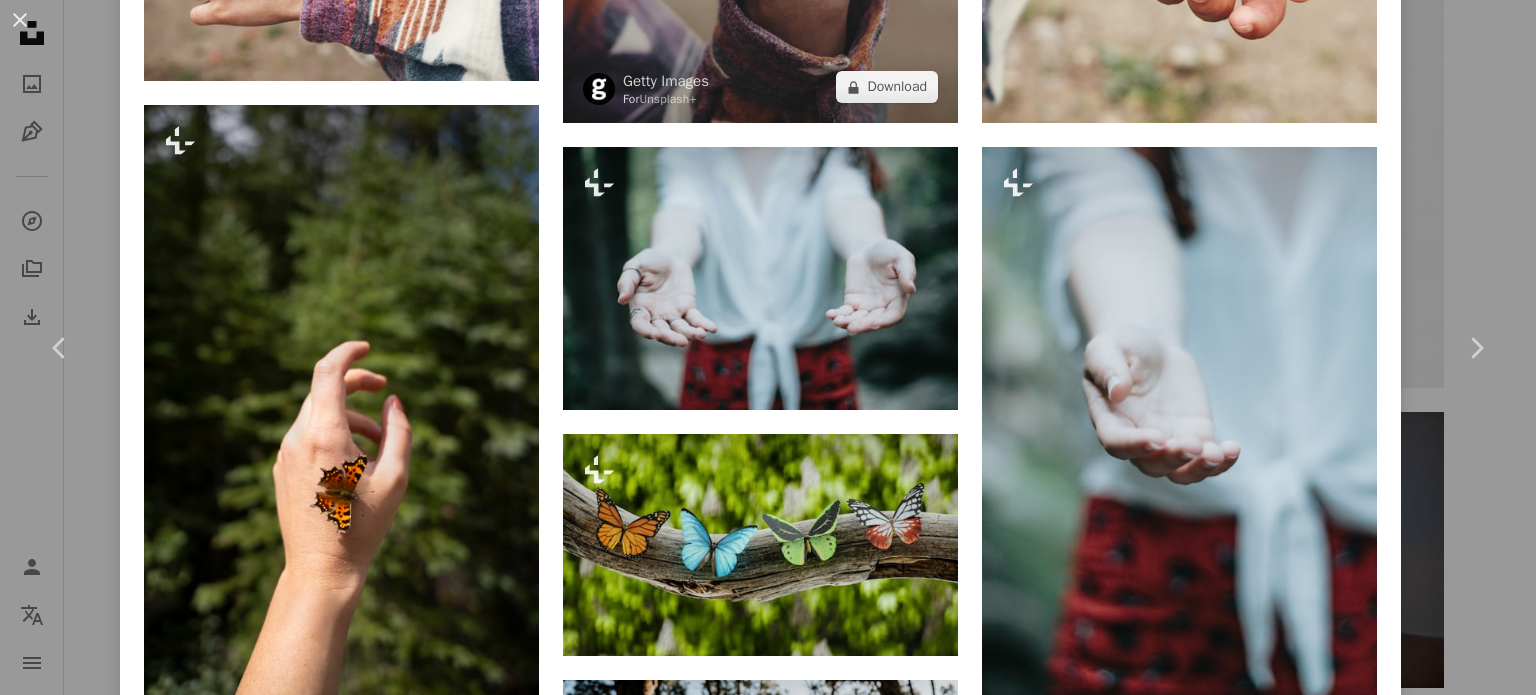 scroll, scrollTop: 2100, scrollLeft: 0, axis: vertical 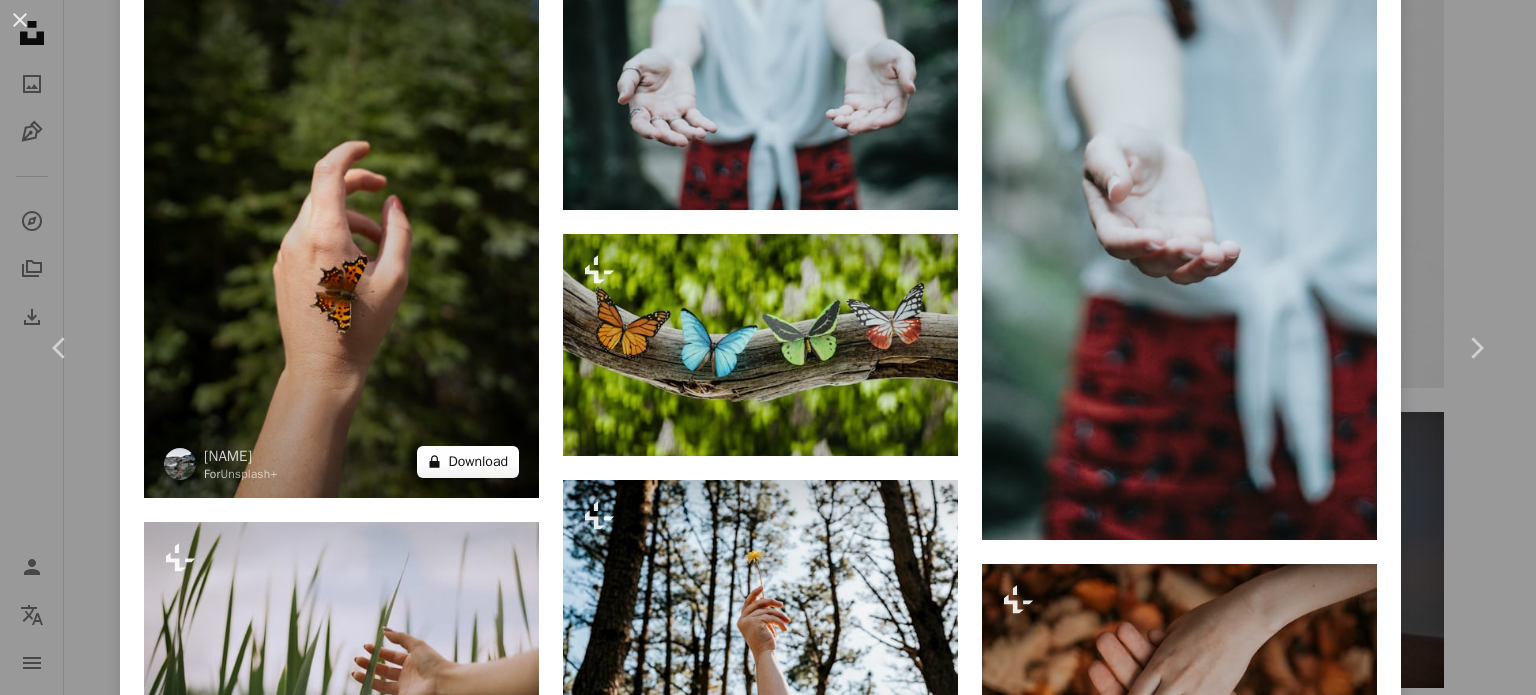 click on "A lock Download" at bounding box center [468, 462] 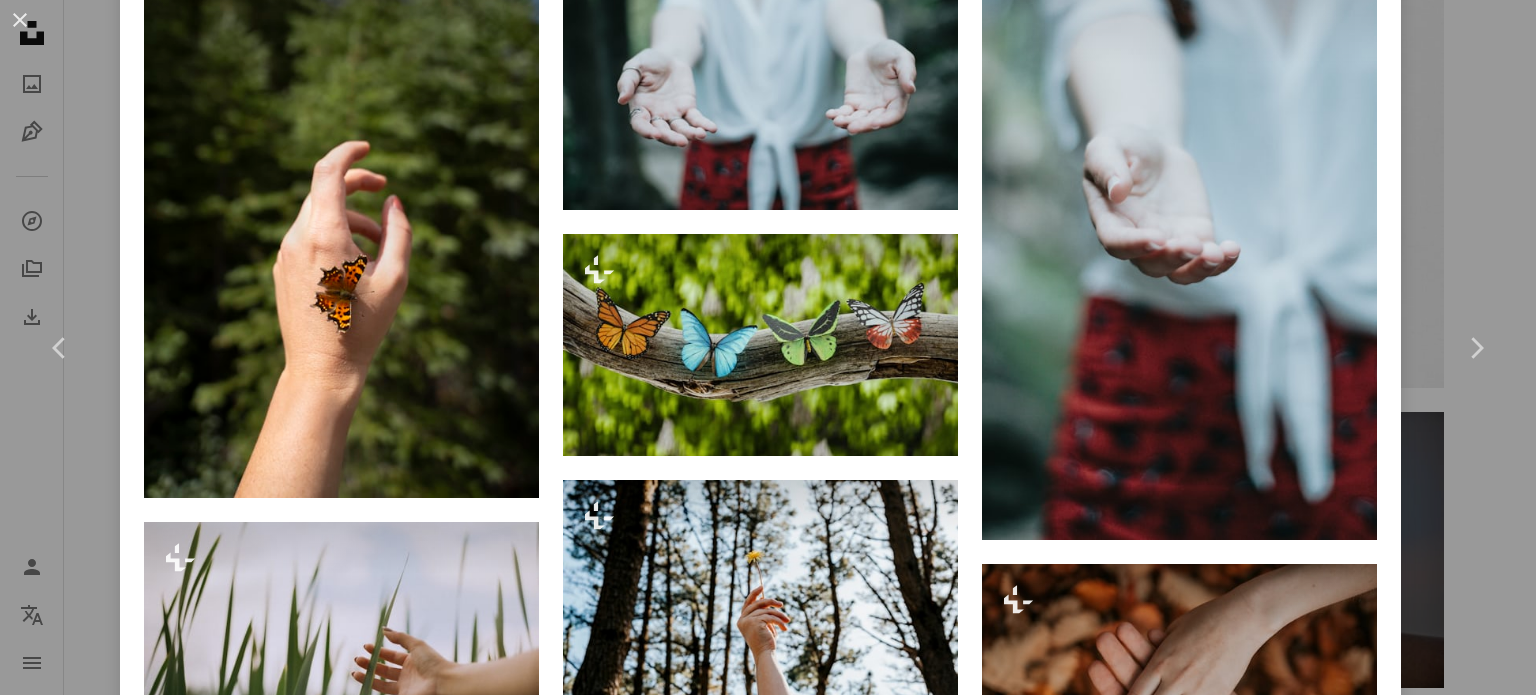 click at bounding box center (506, 6139) 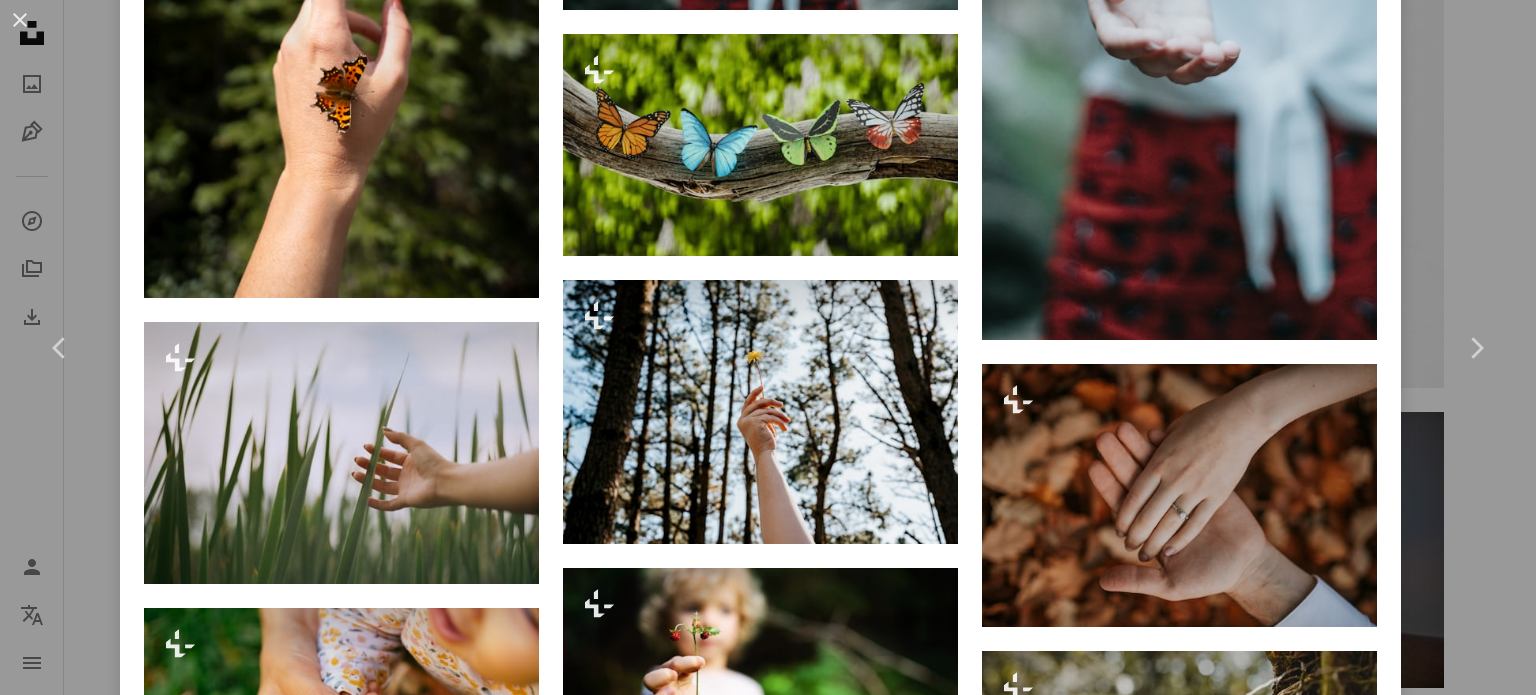 scroll, scrollTop: 2000, scrollLeft: 0, axis: vertical 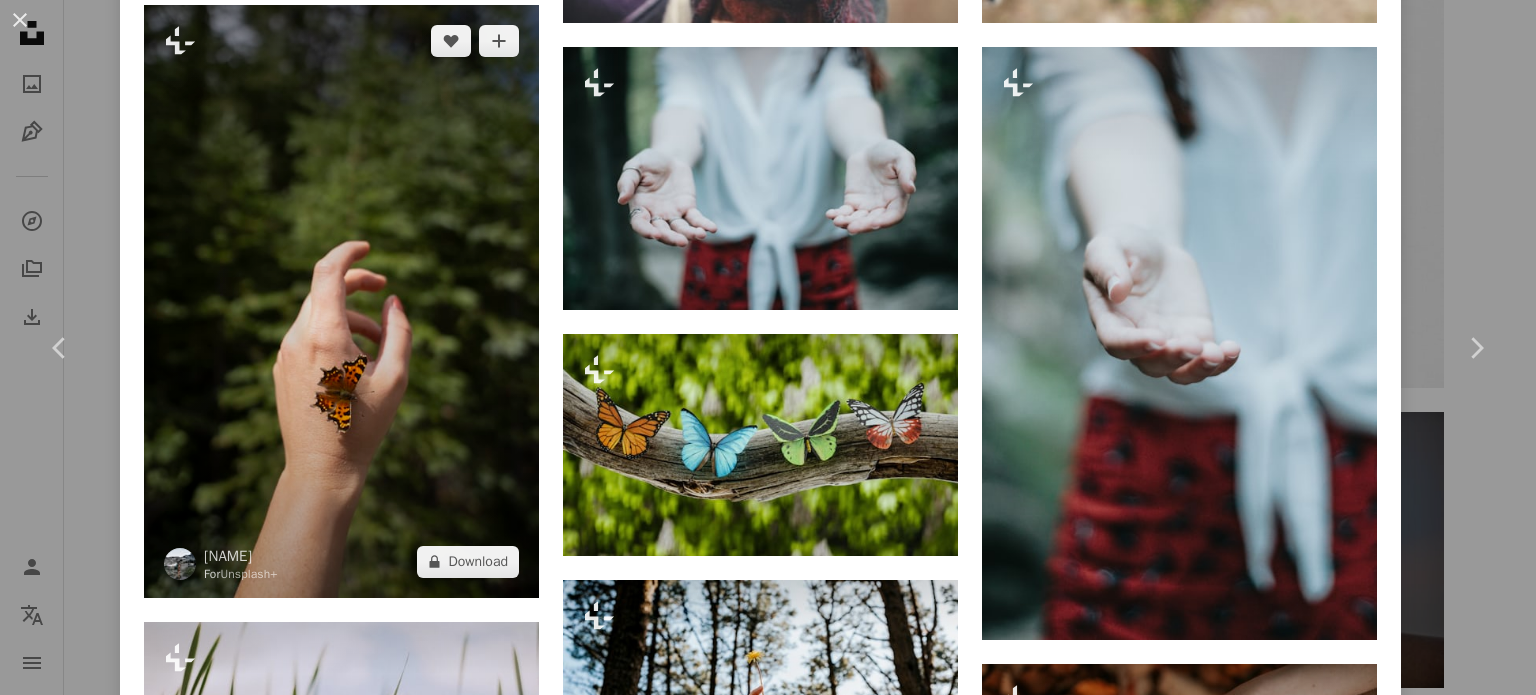click at bounding box center [341, 301] 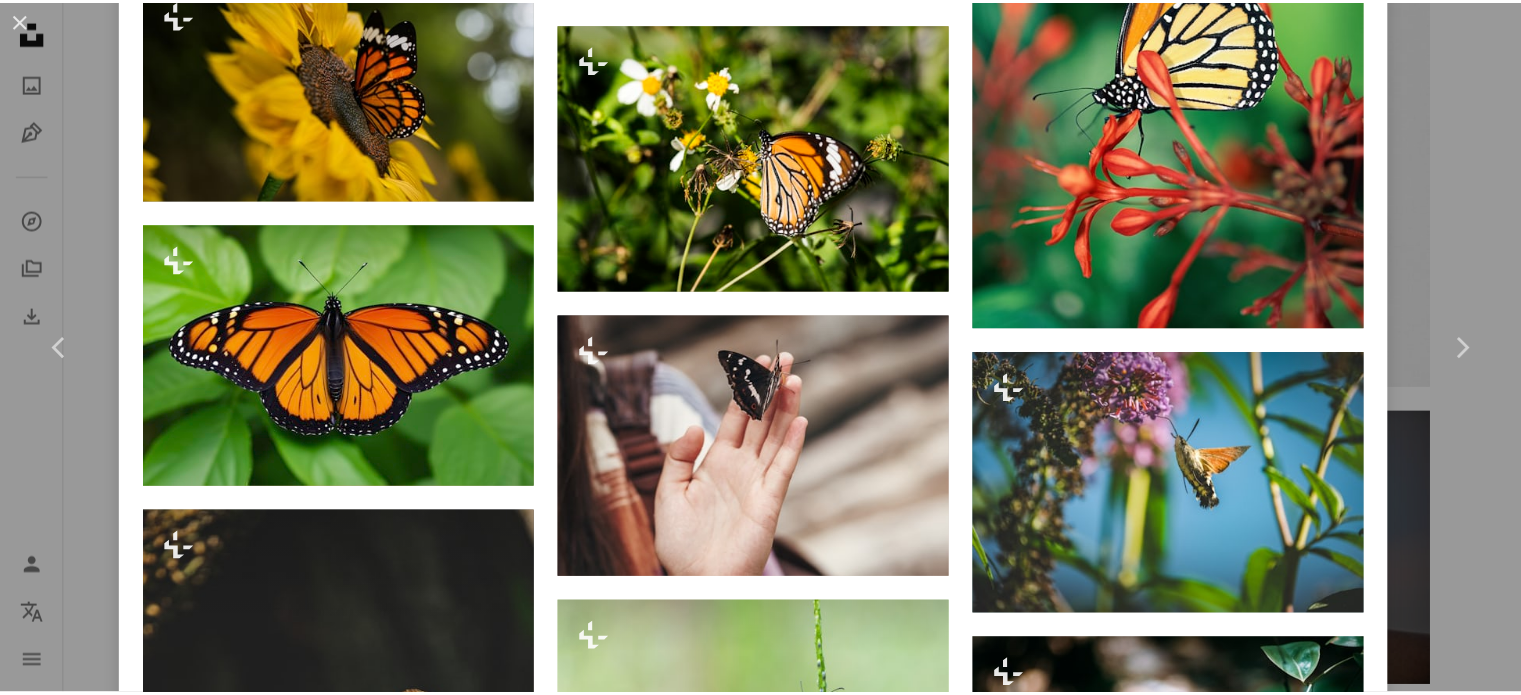 scroll, scrollTop: 0, scrollLeft: 0, axis: both 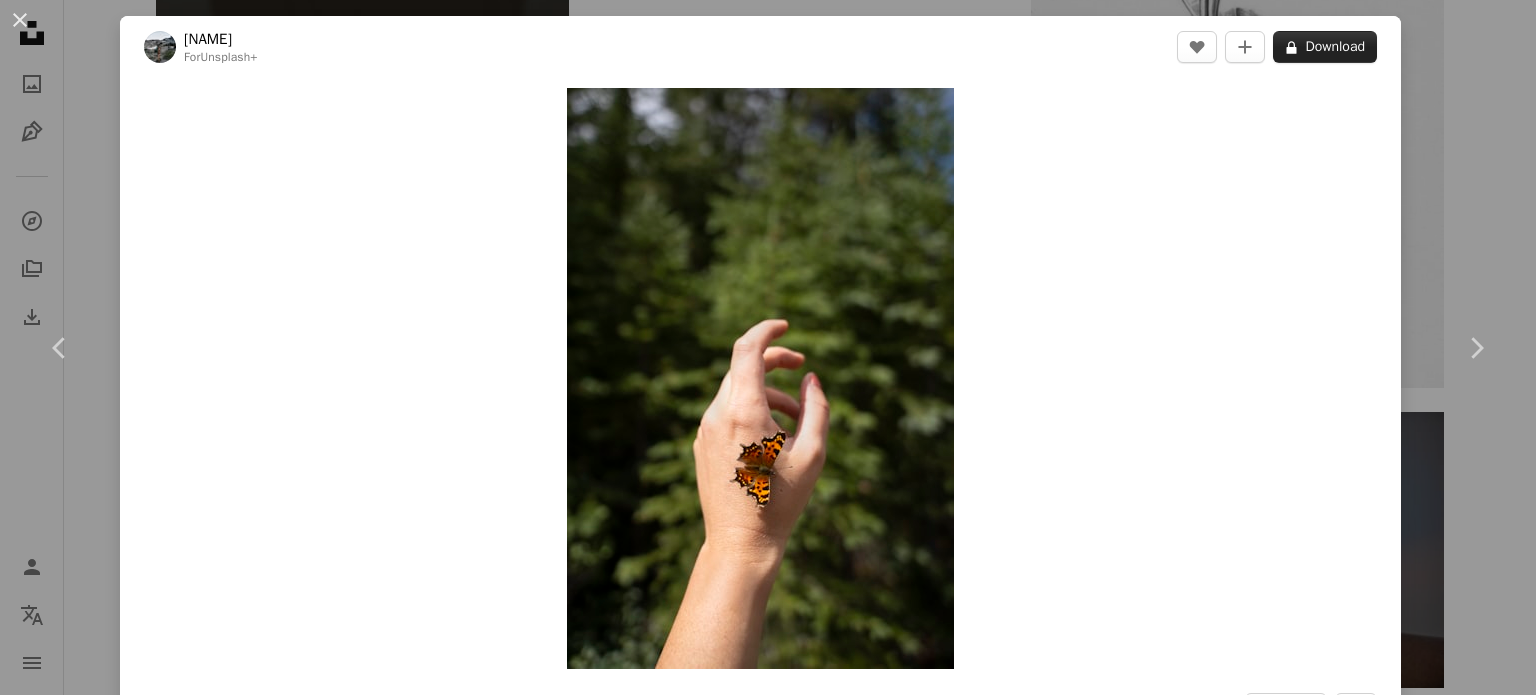 click on "A lock Download" at bounding box center (1325, 47) 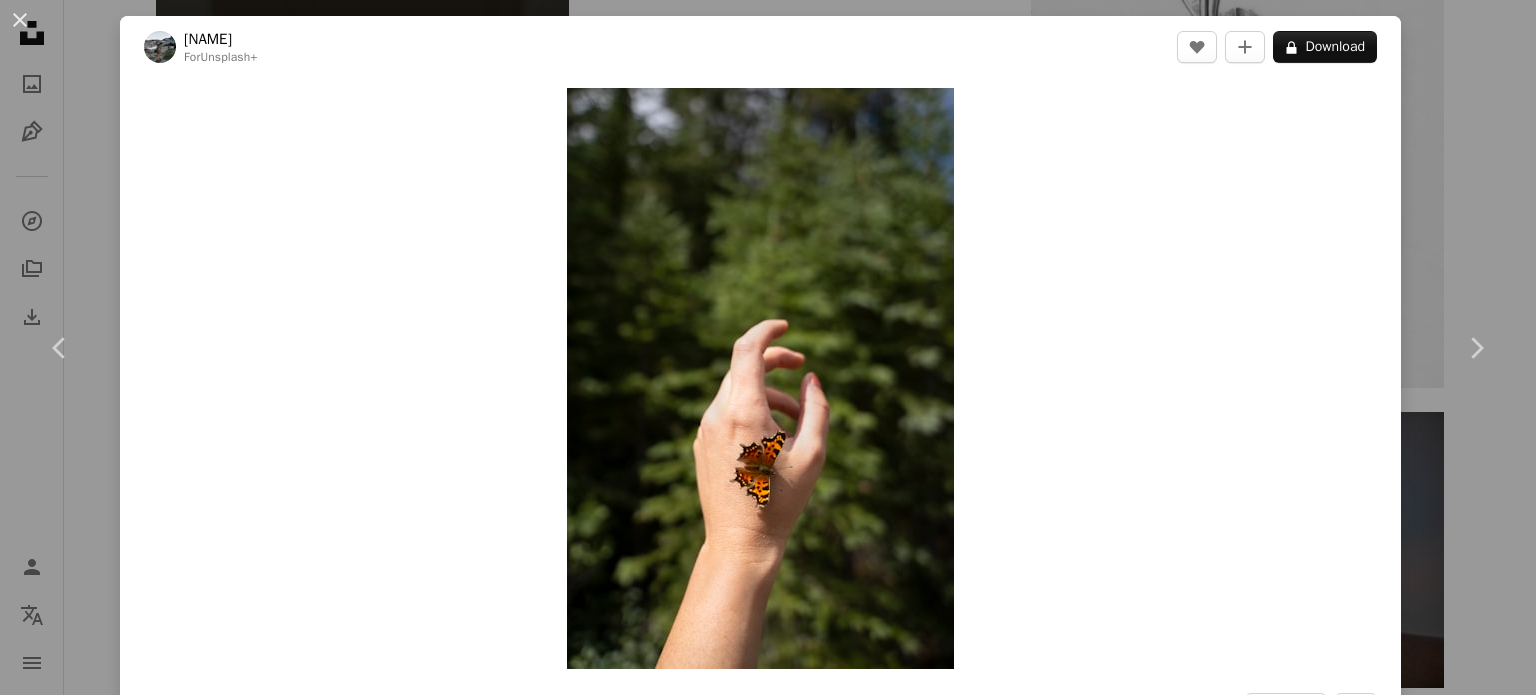 click on "An X shape Premium, ready to use images. Get unlimited access. A plus sign Members-only content added monthly A plus sign Unlimited royalty-free downloads A plus sign Illustrations  New A plus sign Enhanced legal protections yearly 66%  off monthly €12   €4 EUR per month * Get  Unsplash+ * When paid annually, billed upfront  €48 Taxes where applicable. Renews automatically. Cancel anytime." at bounding box center [768, 6134] 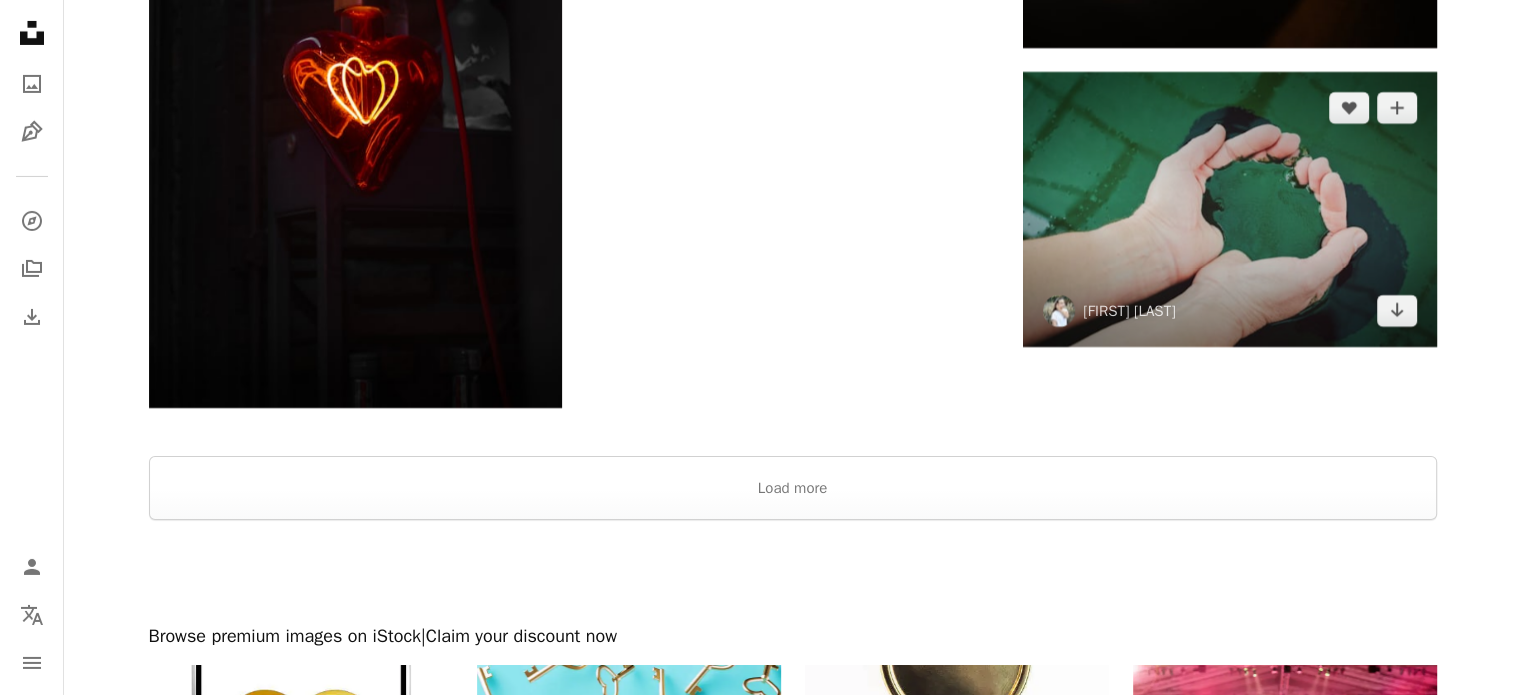 scroll, scrollTop: 7100, scrollLeft: 0, axis: vertical 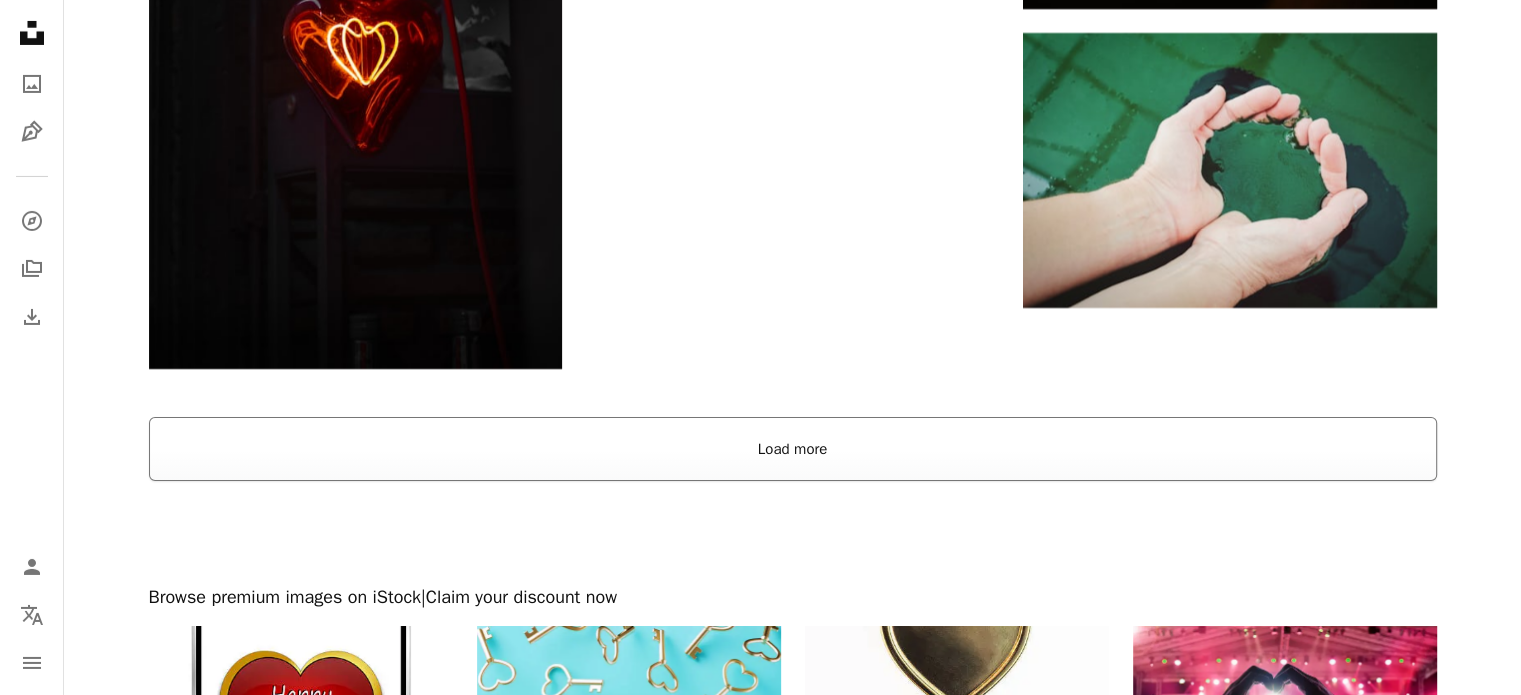 click on "Load more" at bounding box center (793, 449) 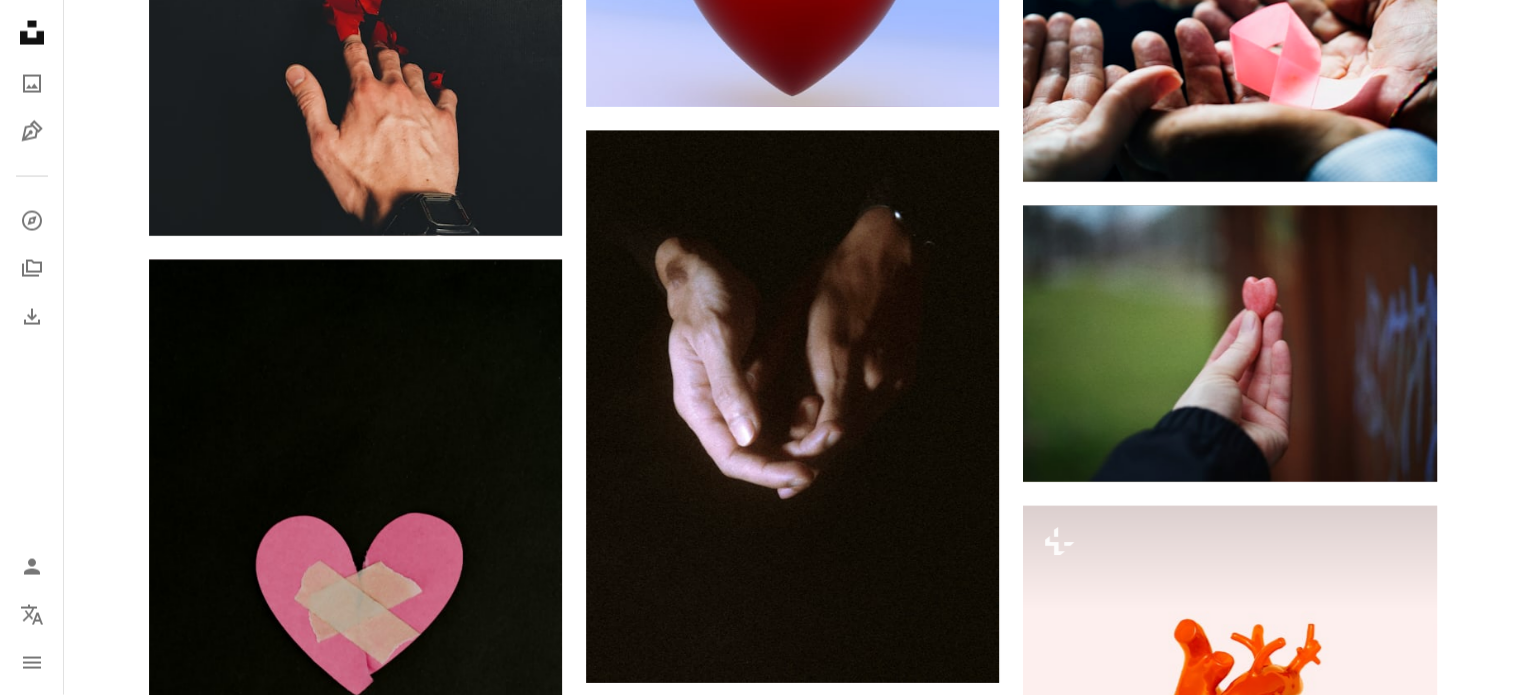 scroll, scrollTop: 19200, scrollLeft: 0, axis: vertical 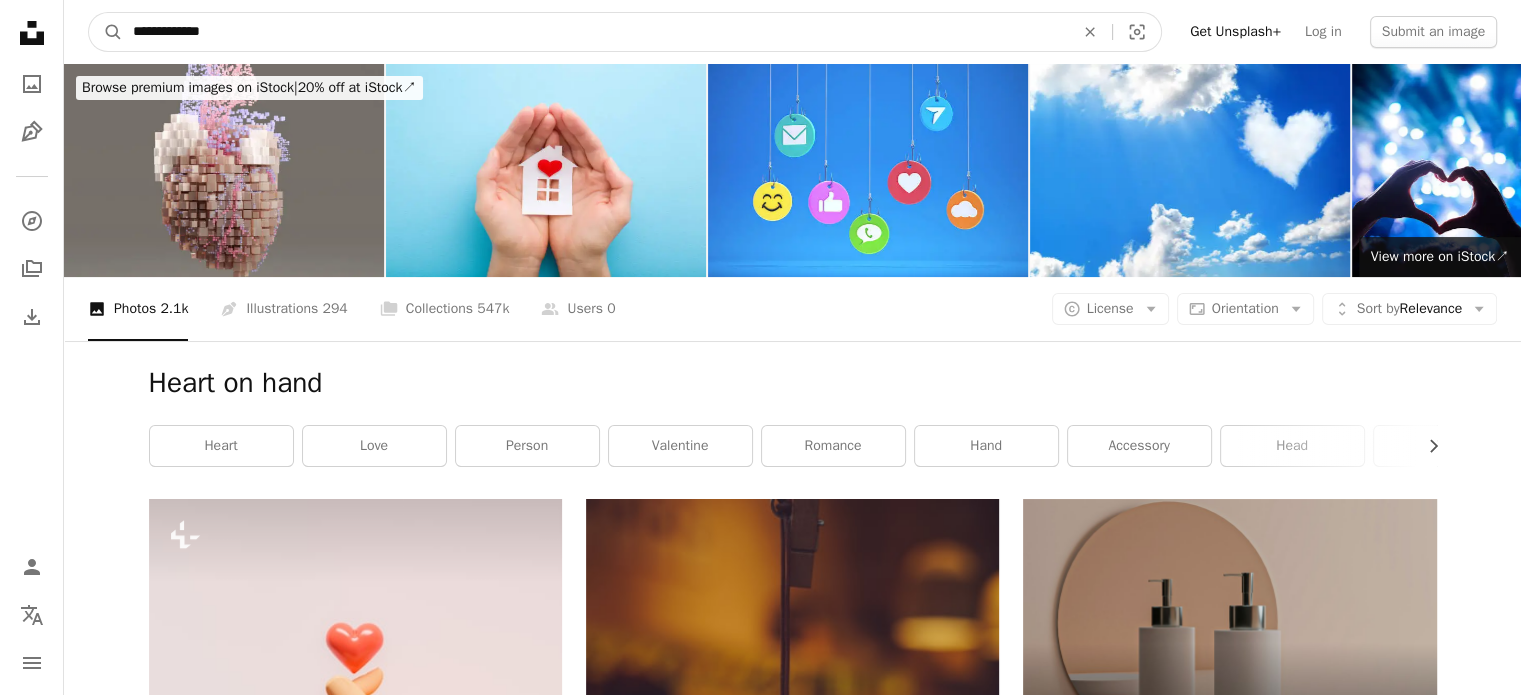 click on "**********" at bounding box center (595, 32) 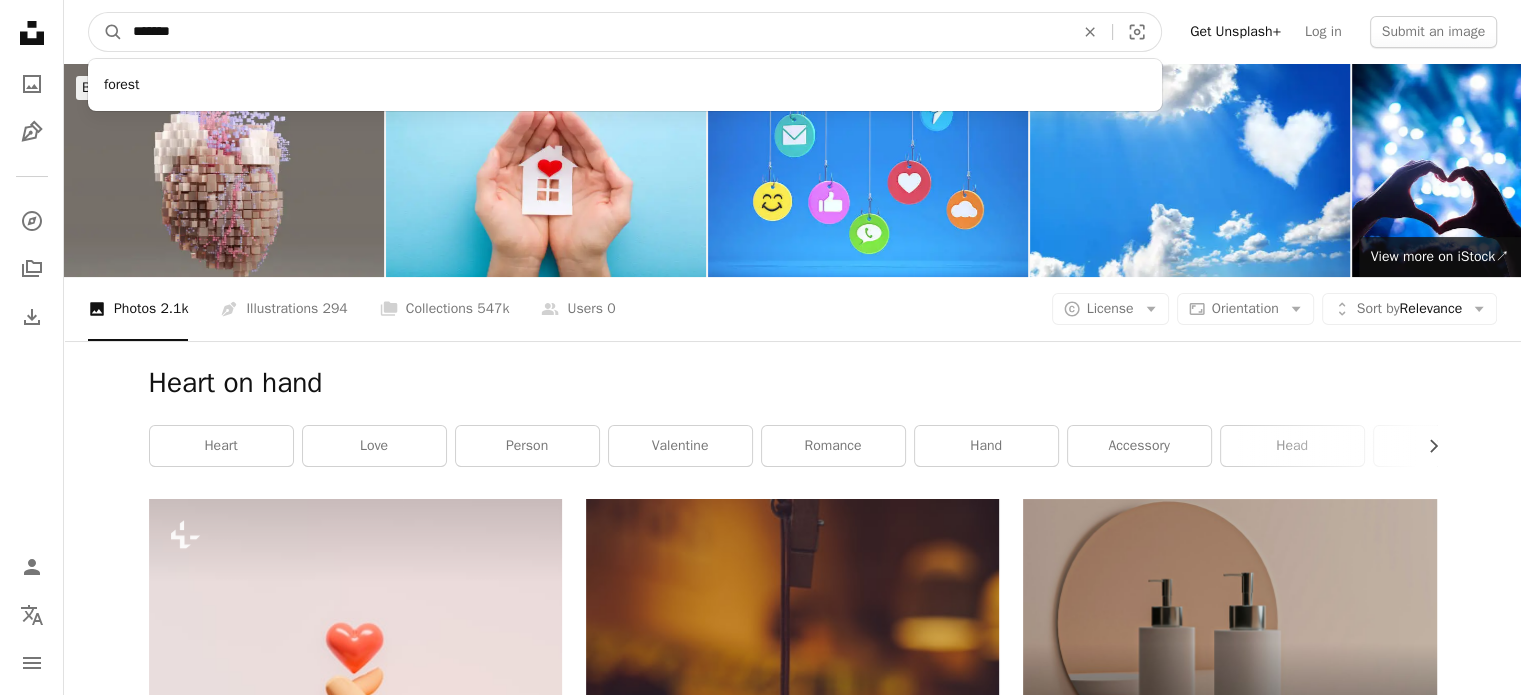 type on "******" 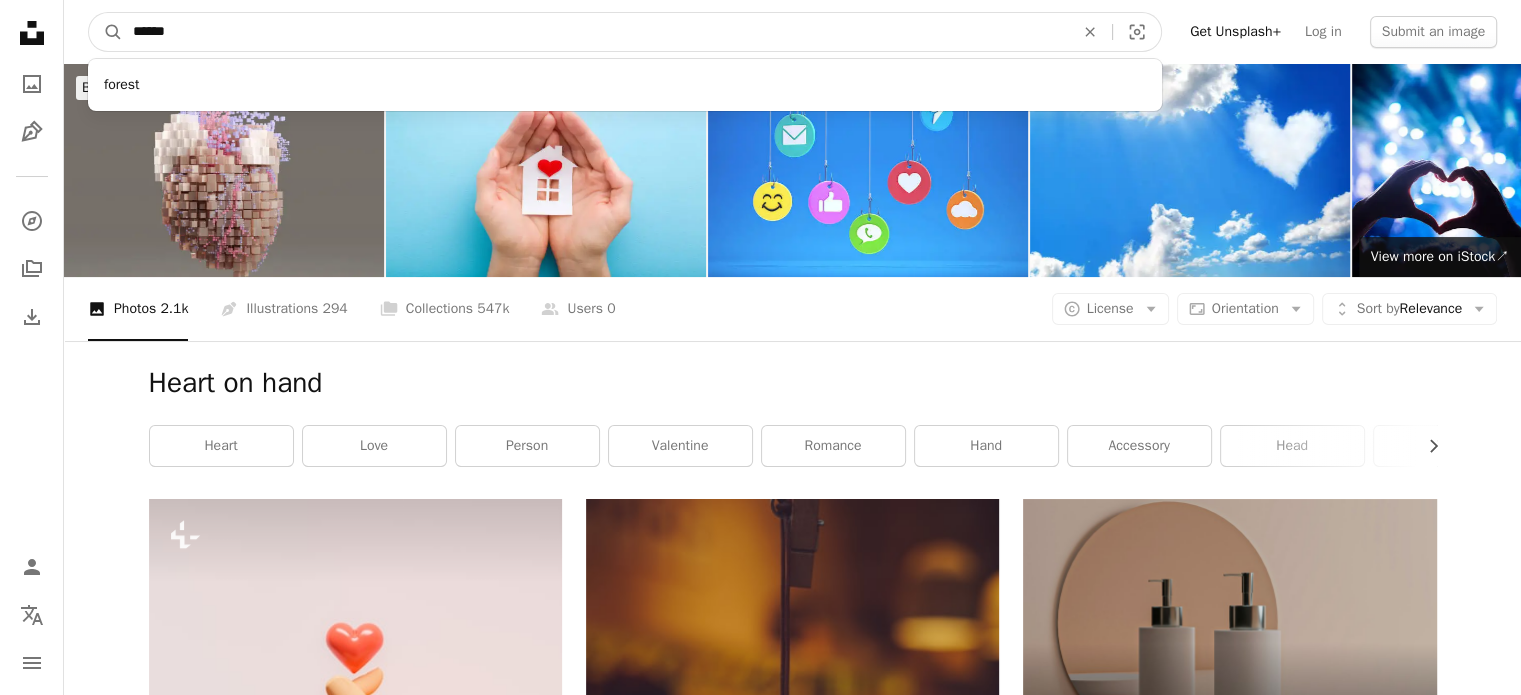 click on "A magnifying glass" at bounding box center (106, 32) 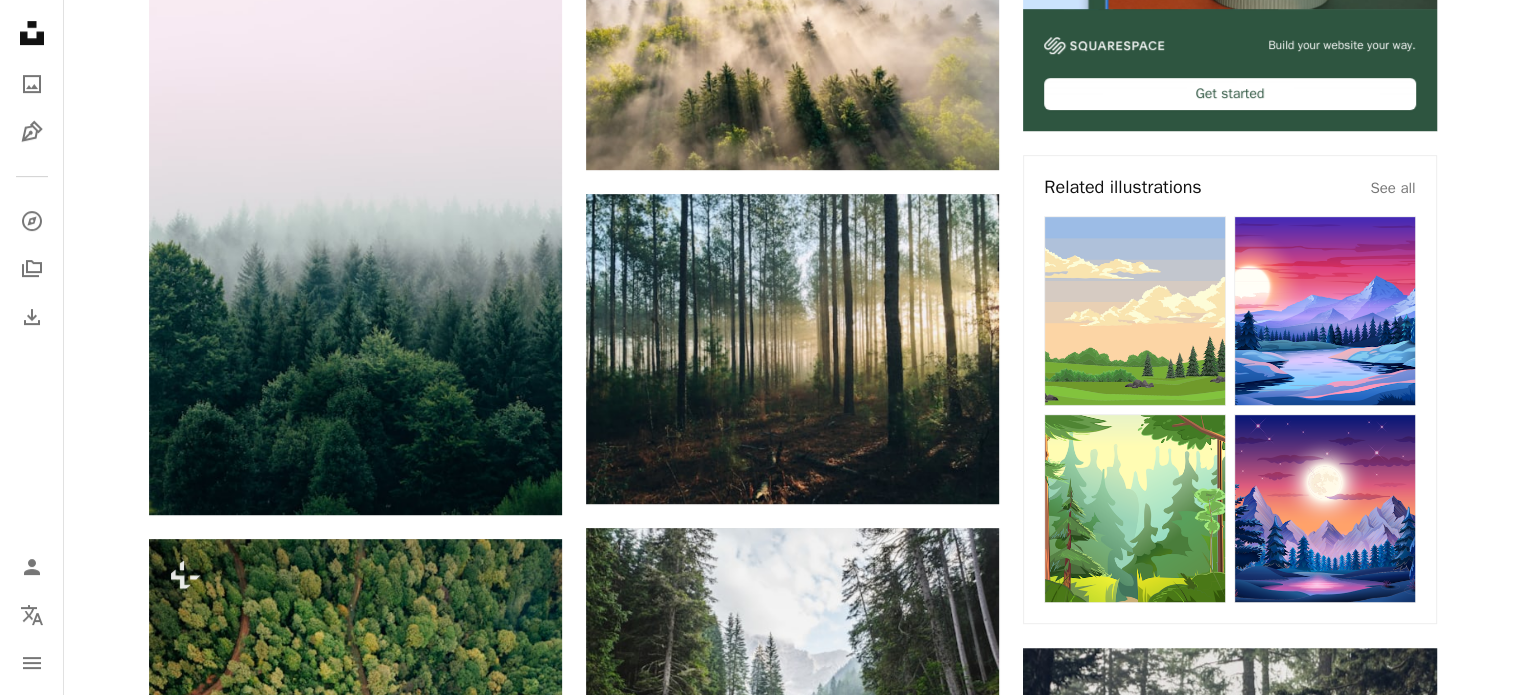 scroll, scrollTop: 700, scrollLeft: 0, axis: vertical 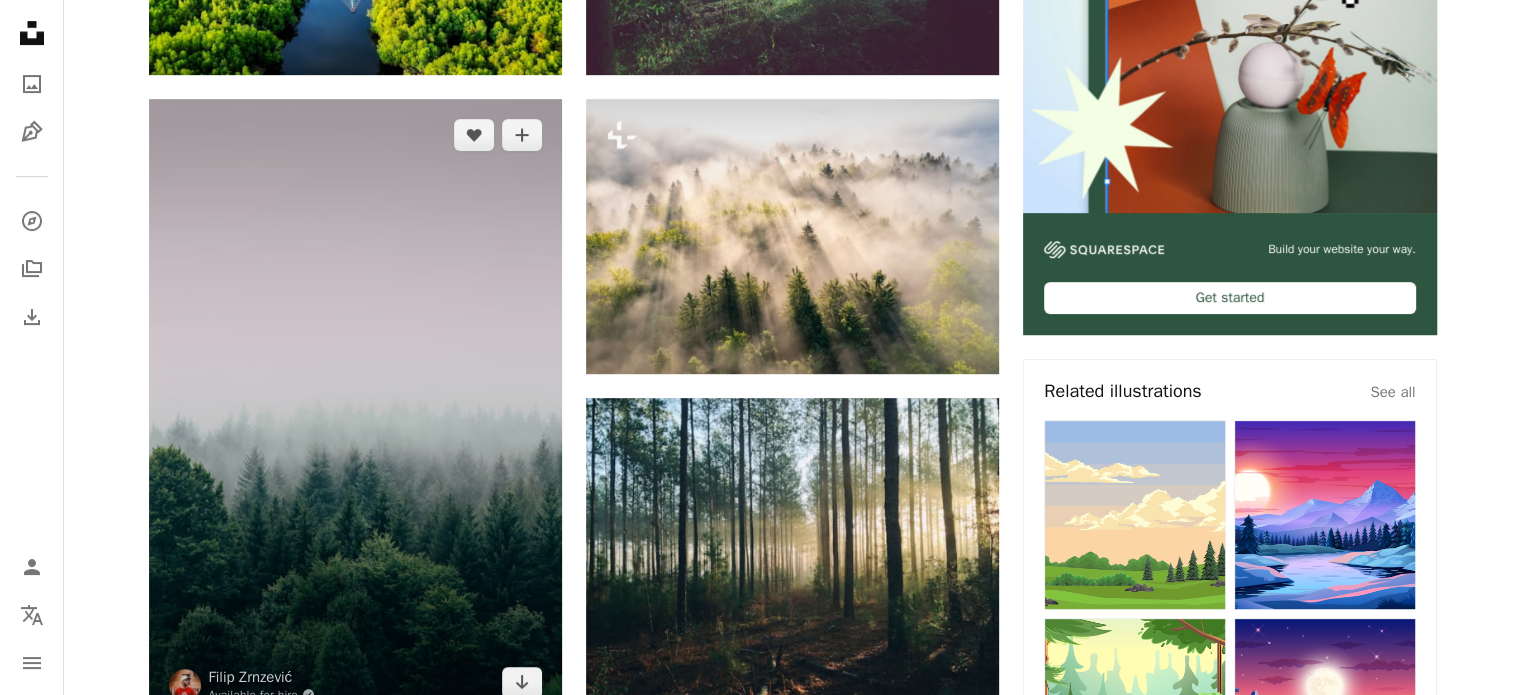 click at bounding box center (355, 409) 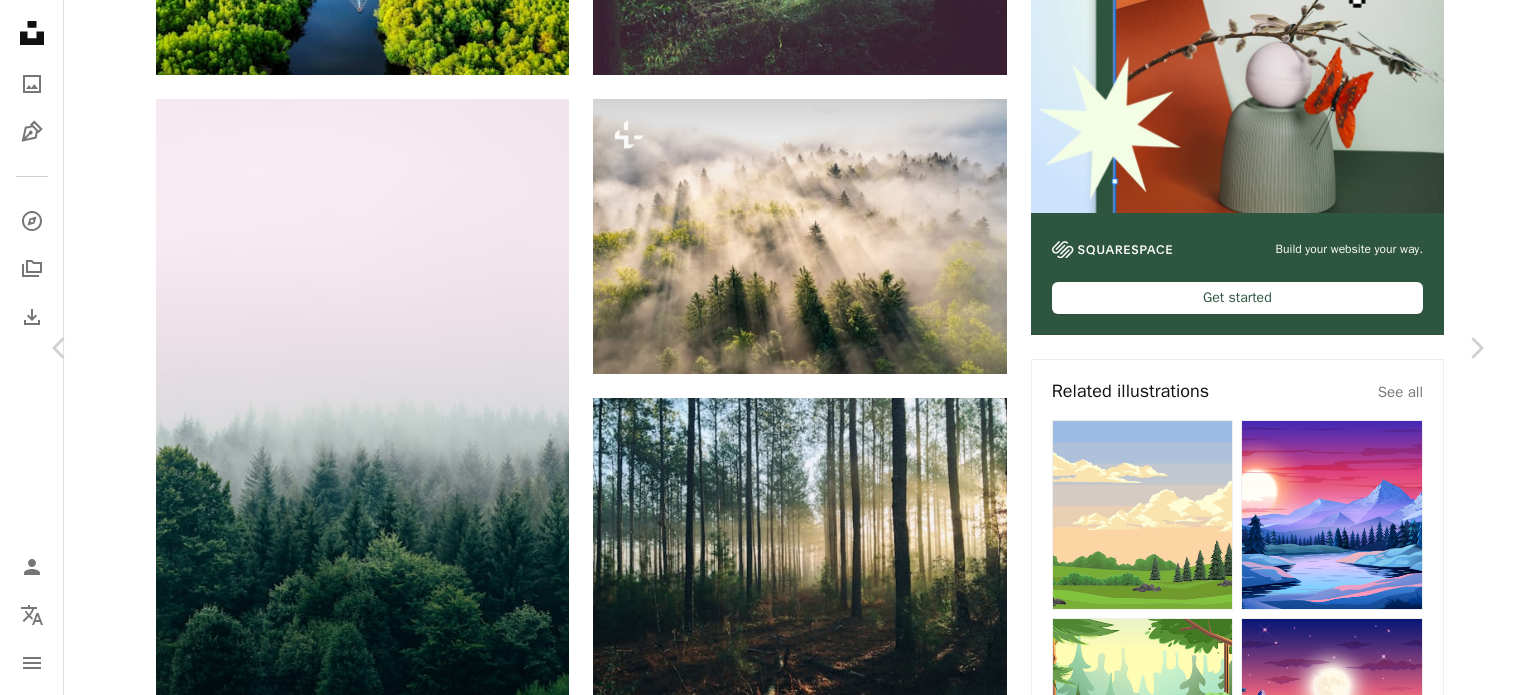 click on "Download free" at bounding box center [1287, 4676] 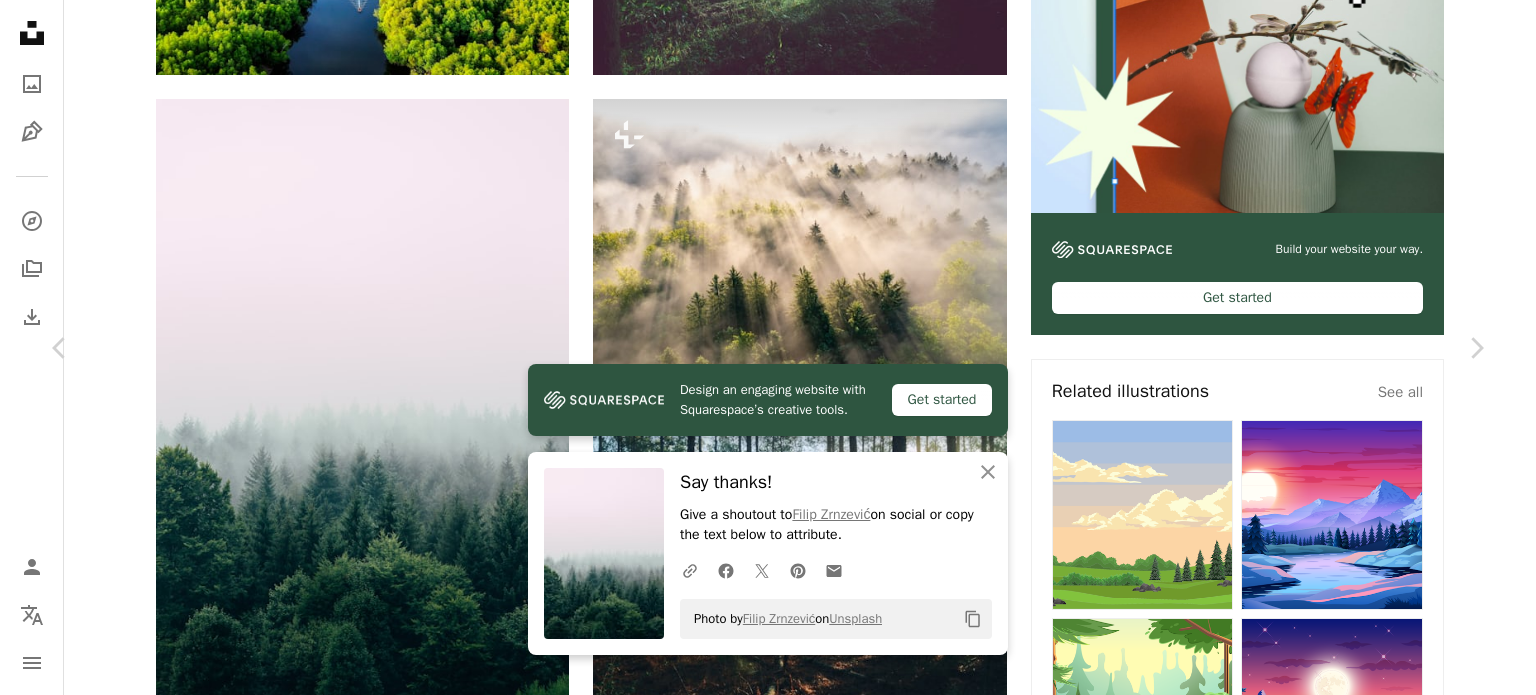 click on "An X shape Chevron left Chevron right Design an engaging website with Squarespace’s creative tools. Get started An X shape Close Say thanks! Give a shoutout to  Filip Zrnzević  on social or copy the text below to attribute. A URL sharing icon (chains) Facebook icon X (formerly Twitter) icon Pinterest icon An envelope Photo by  Filip Zrnzević  on  Unsplash
Copy content Filip Zrnzević Available for hire A checkmark inside of a circle A heart A plus sign Download free Chevron down Zoom in Views 68,324,184 Downloads 797,924 Featured in Photos ,  Color of Water ,  Wallpapers A forward-right arrow Share Info icon Info More Actions Fade ↟ A map marker Goč, Serbia Calendar outlined Published on  August 23, 2017 Camera Canon, EOS 5D Mark III Safety Free to use under the  Unsplash License forest mountains rain autumn trees landscape wallpaper fog wallpapers forest wallpaper backgrounds tree background forest background mood moody tree wallpaper serbia landscape background srbija wallpaper background  |" at bounding box center (768, 4976) 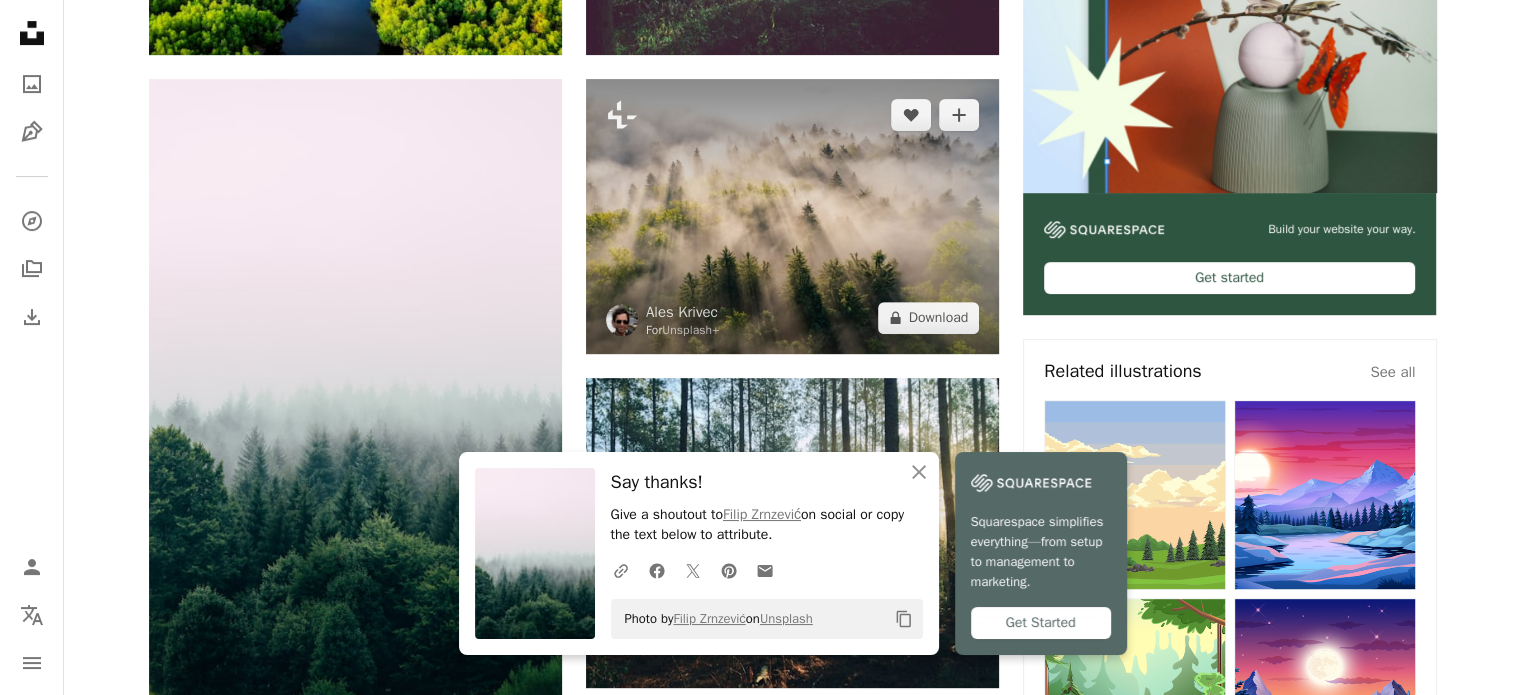 scroll, scrollTop: 1100, scrollLeft: 0, axis: vertical 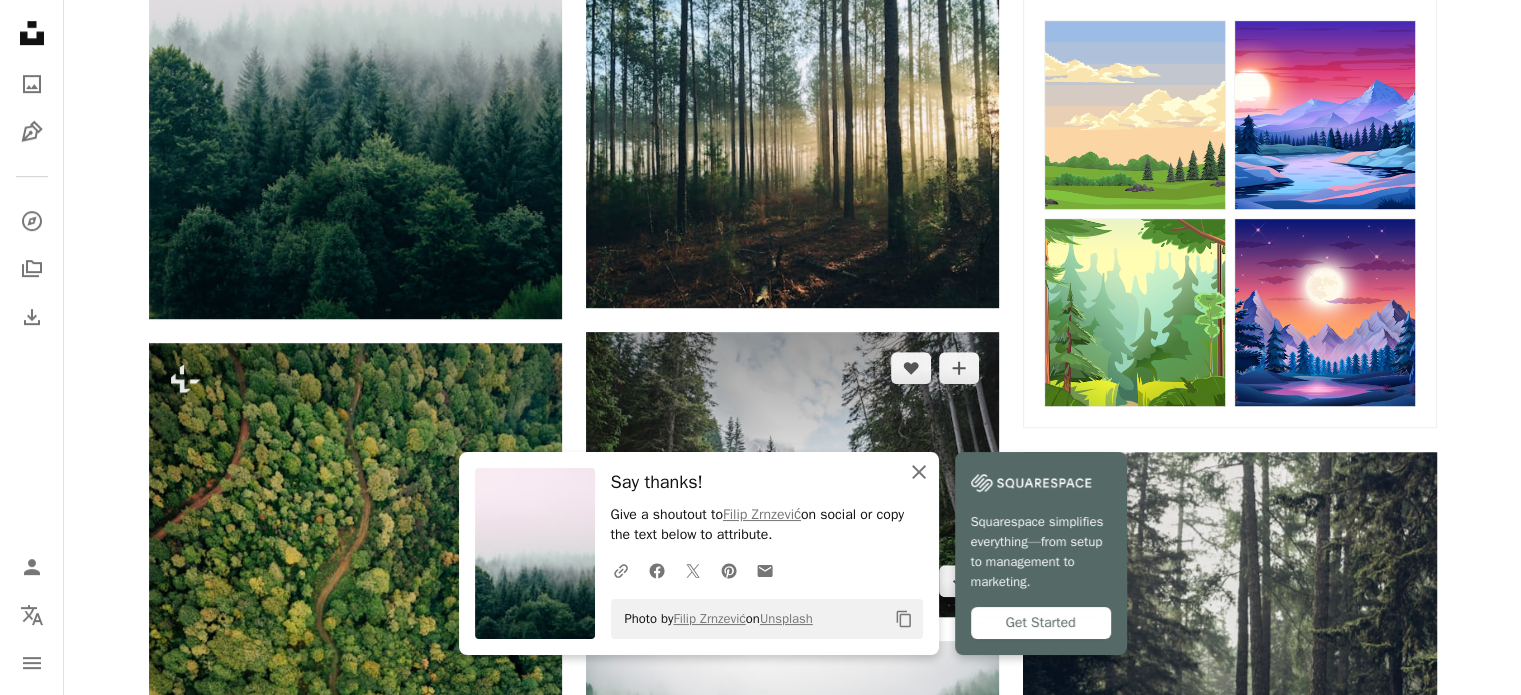 drag, startPoint x: 920, startPoint y: 467, endPoint x: 737, endPoint y: 353, distance: 215.6038 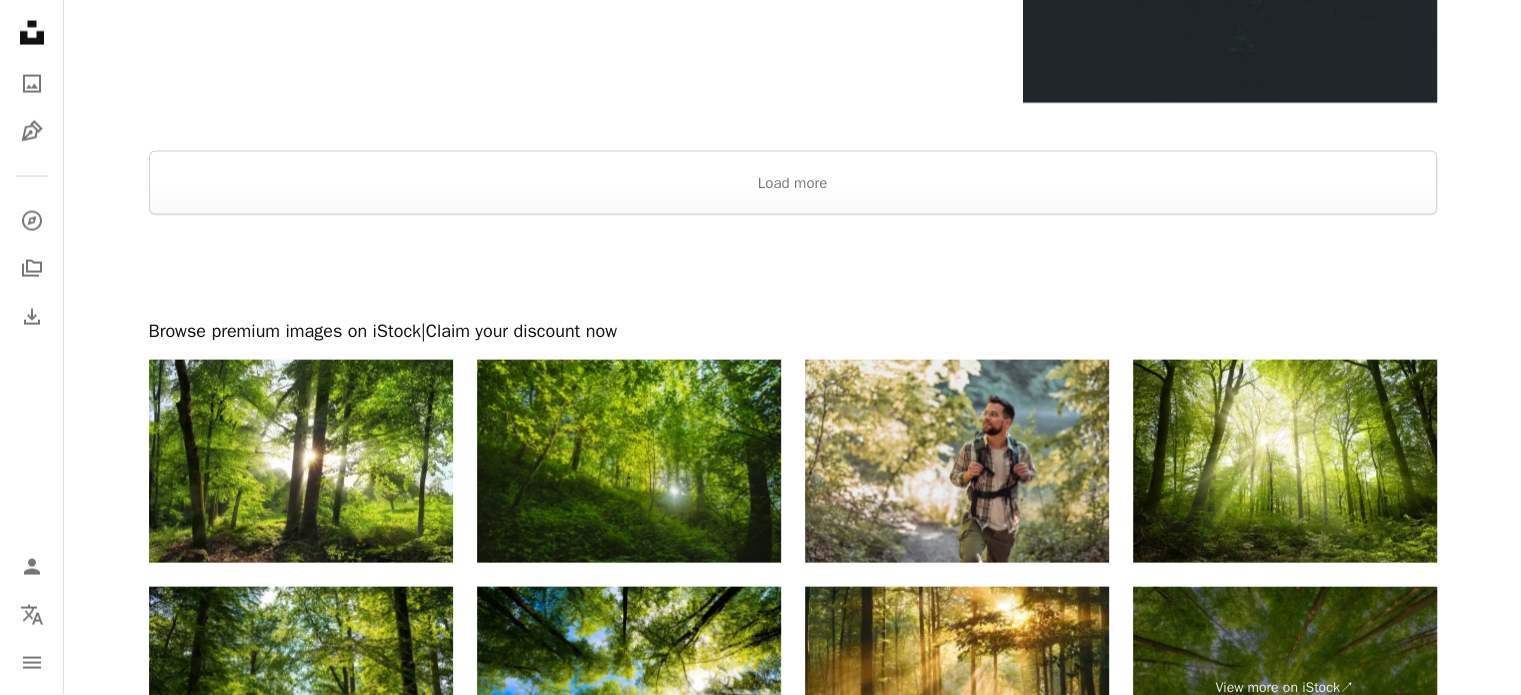 scroll, scrollTop: 4100, scrollLeft: 0, axis: vertical 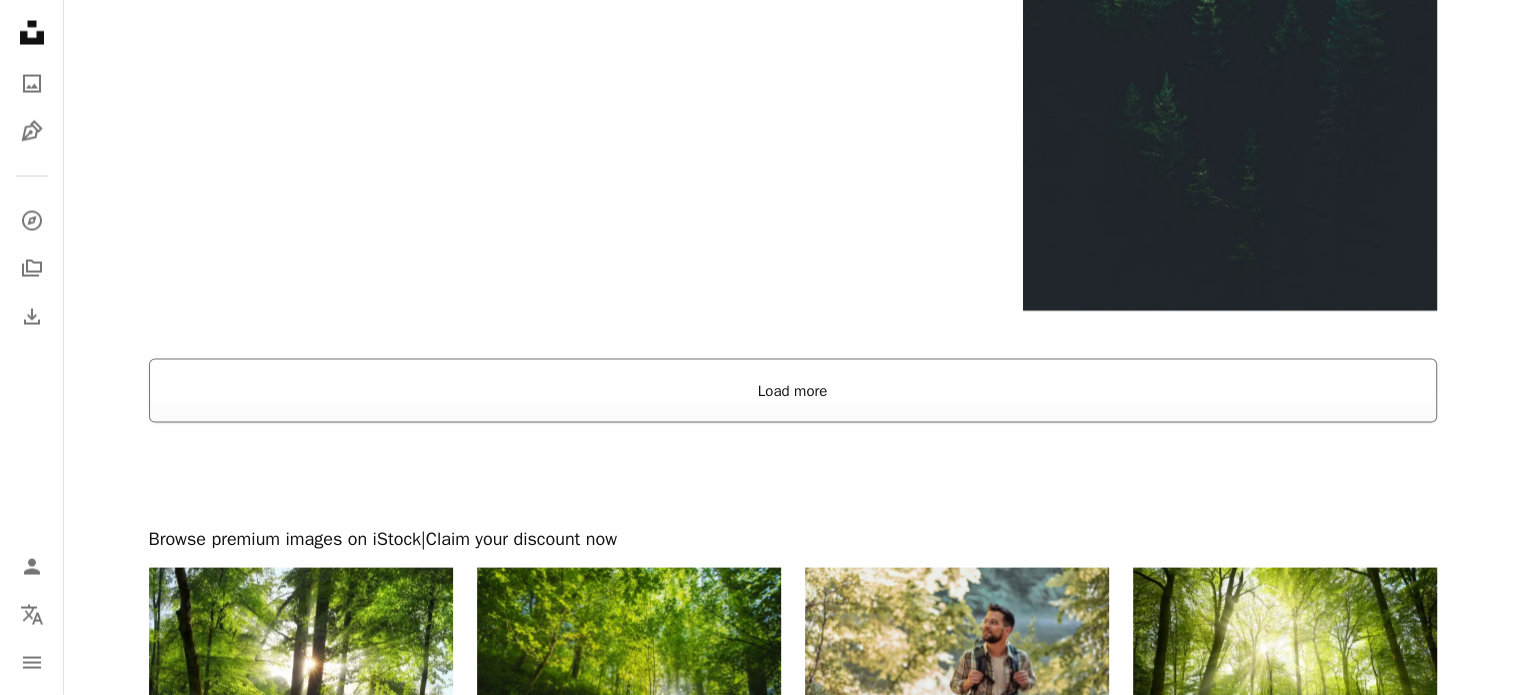 click on "Load more" at bounding box center [793, 391] 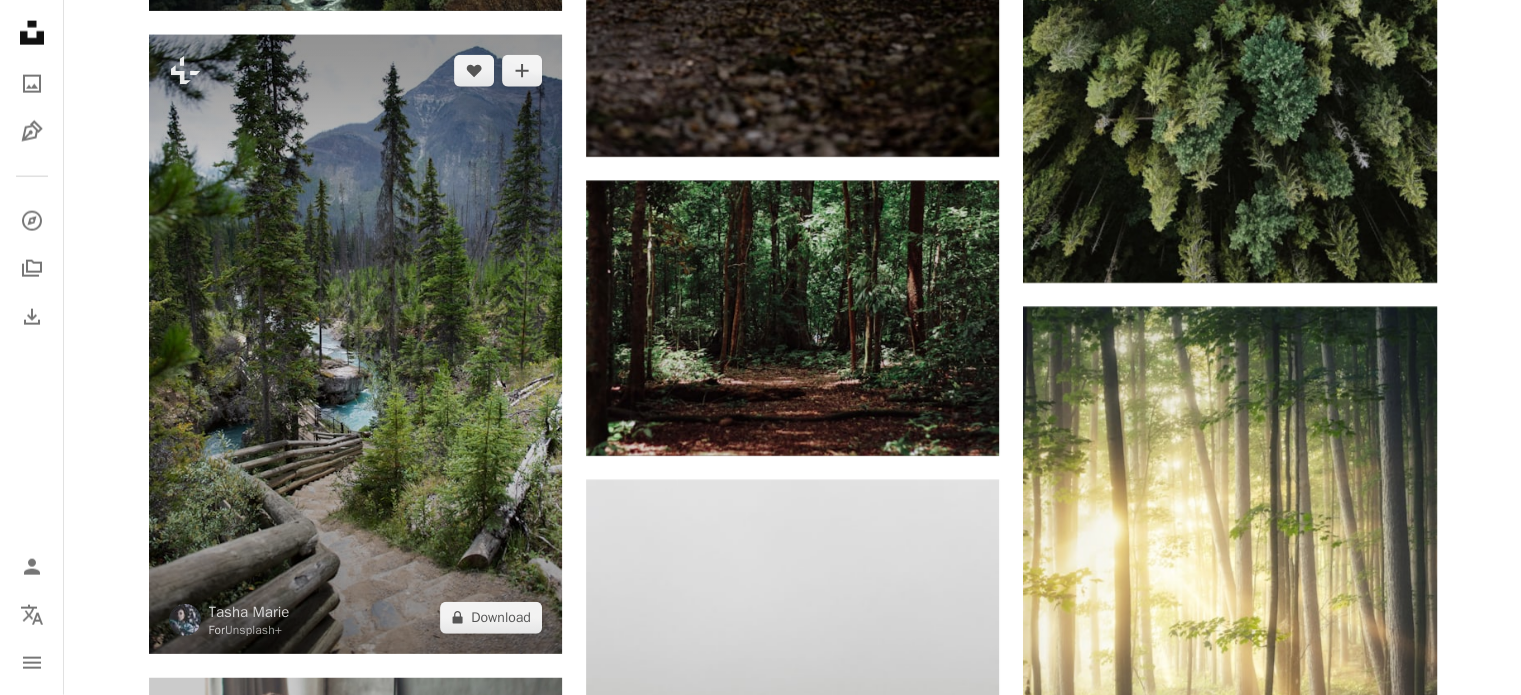 scroll, scrollTop: 4900, scrollLeft: 0, axis: vertical 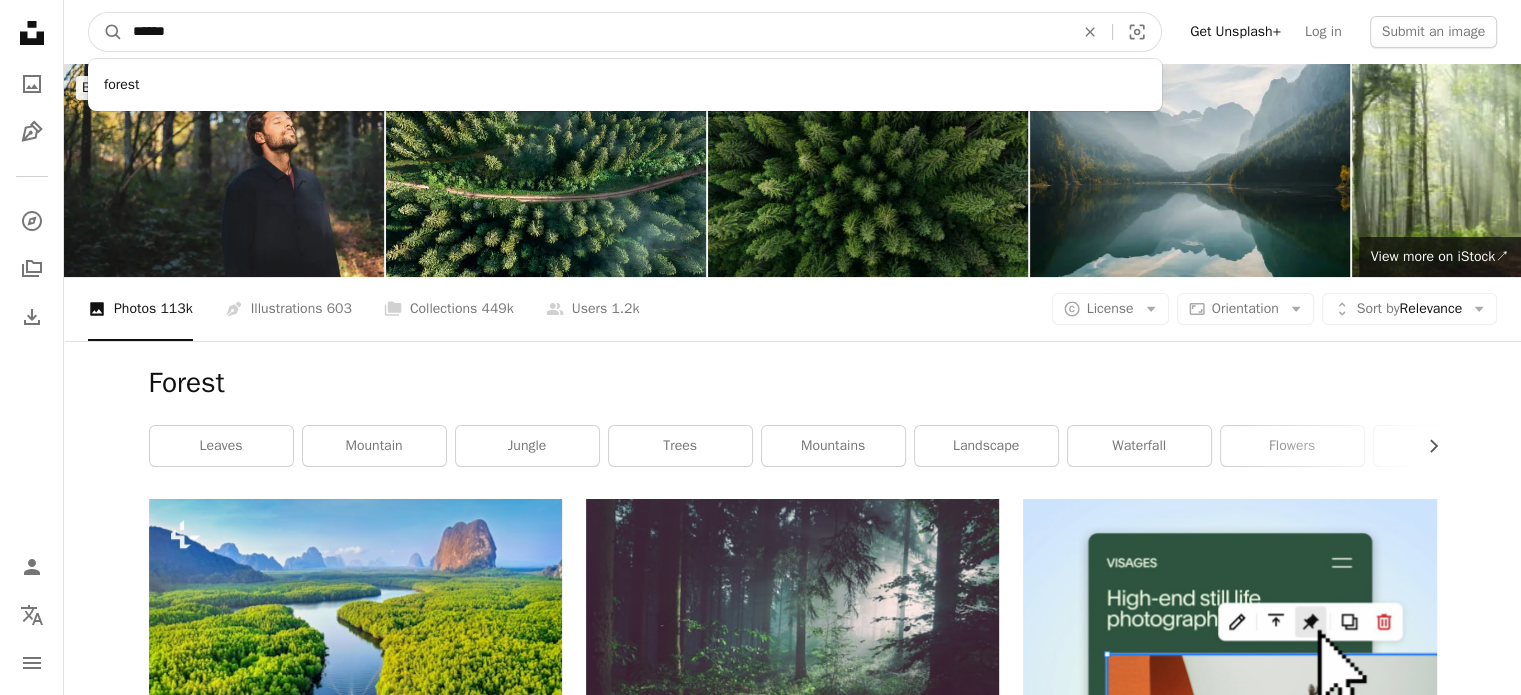 drag, startPoint x: 223, startPoint y: 24, endPoint x: 83, endPoint y: 40, distance: 140.91132 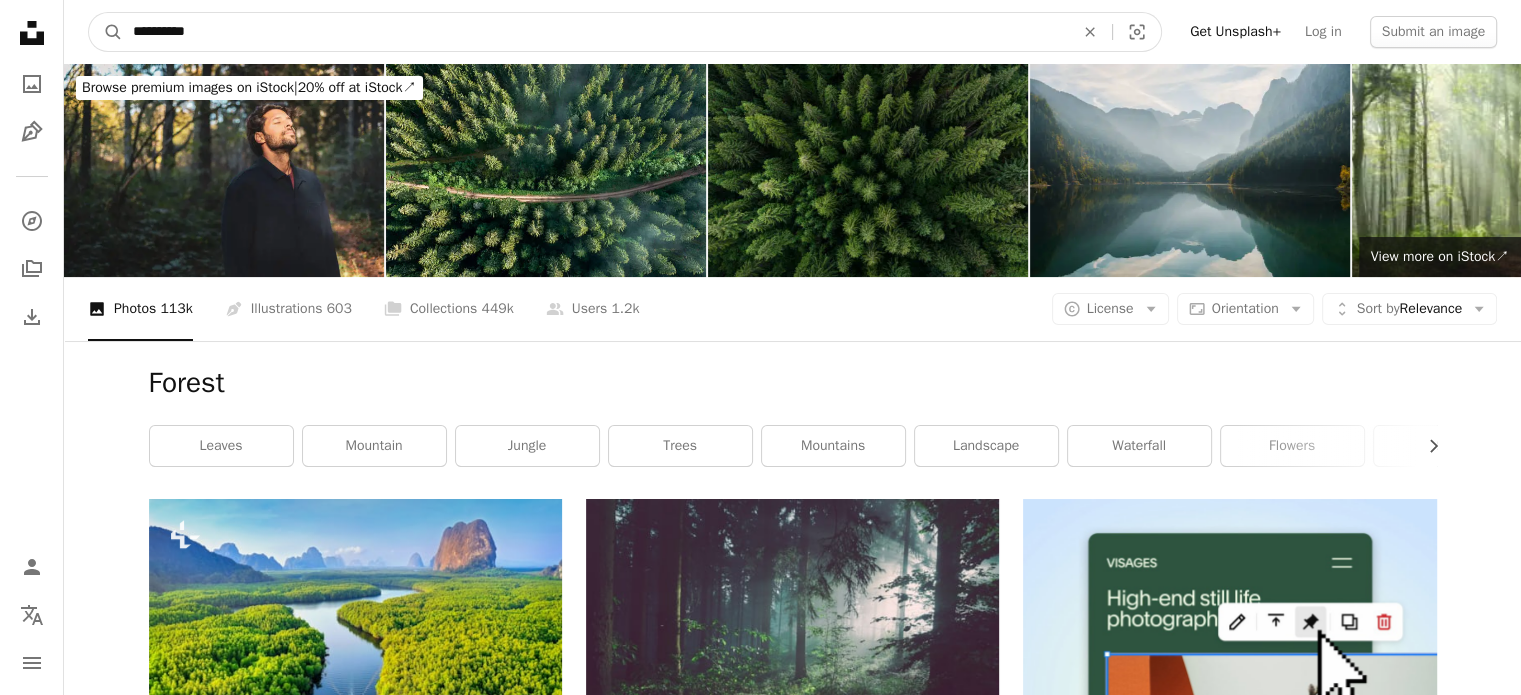 type on "**********" 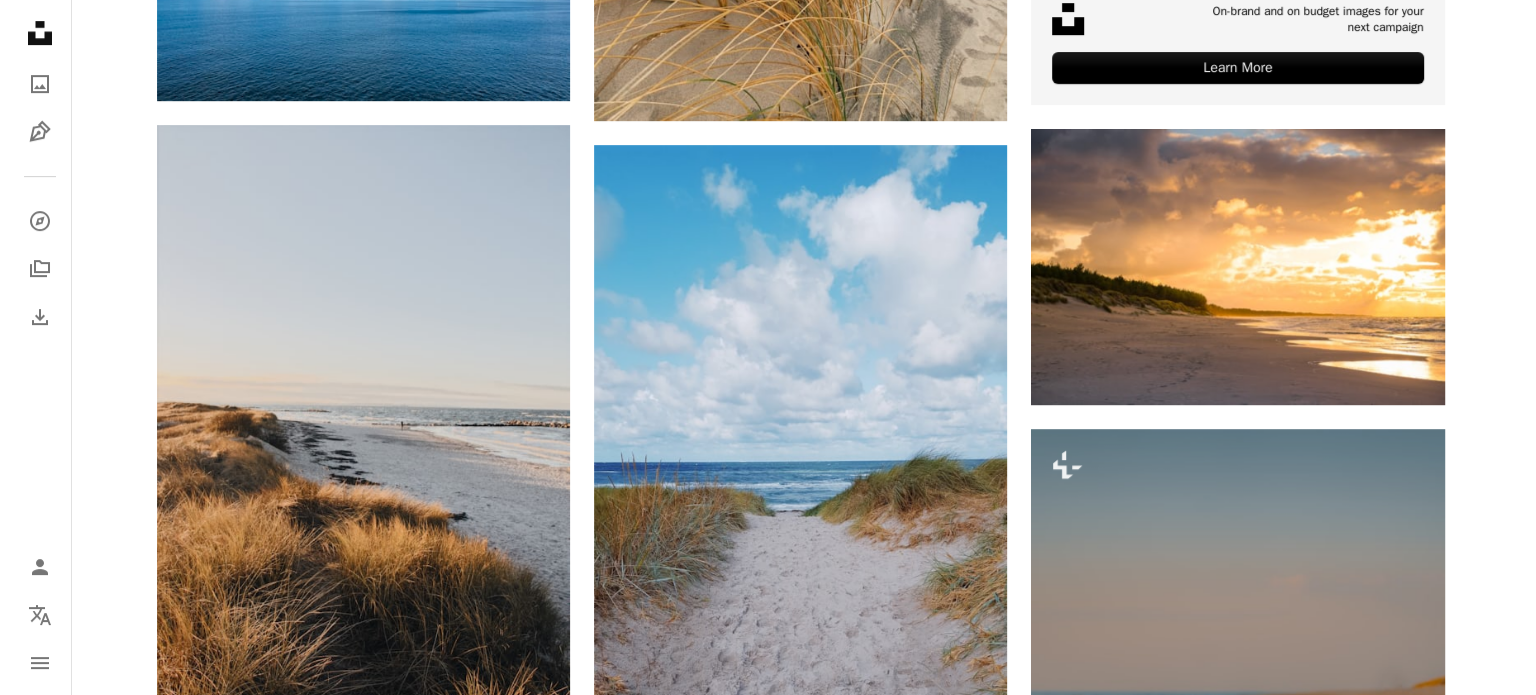 scroll, scrollTop: 1000, scrollLeft: 0, axis: vertical 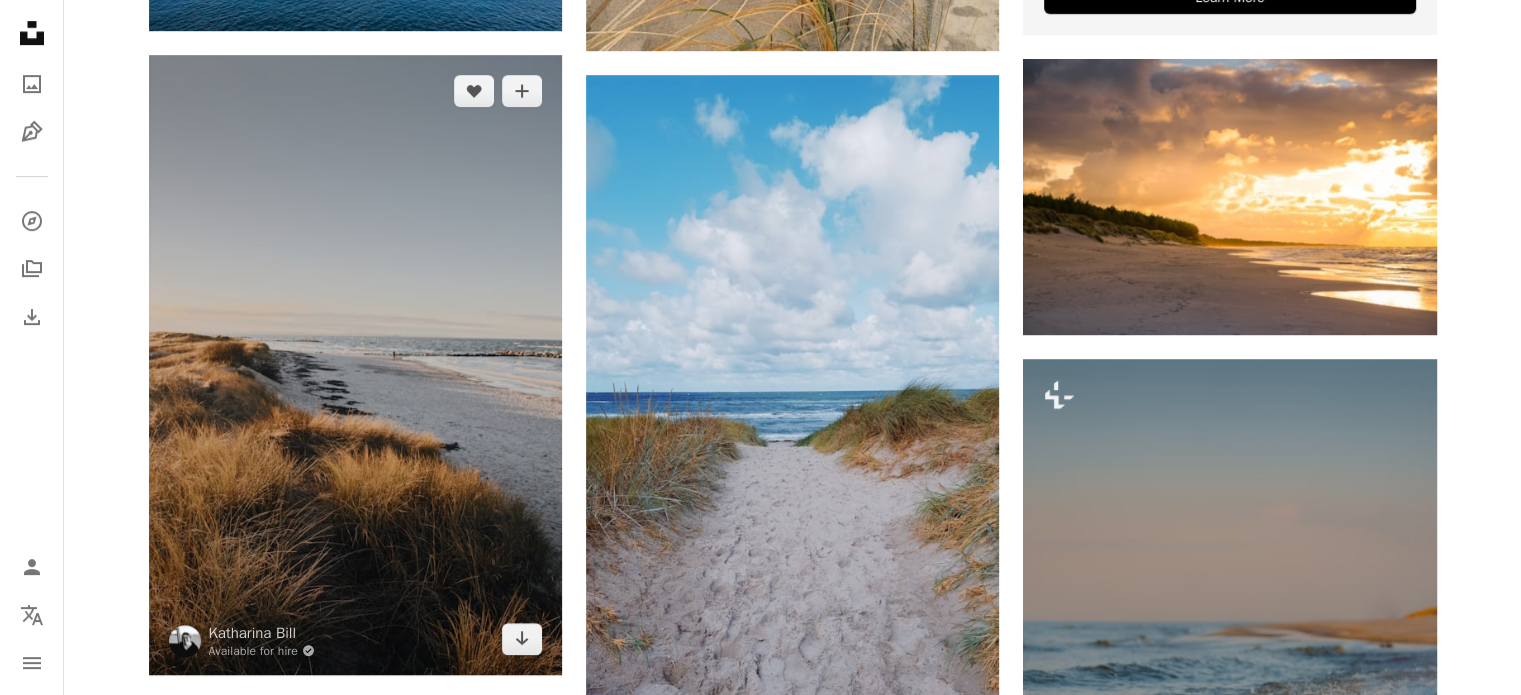 click at bounding box center (355, 365) 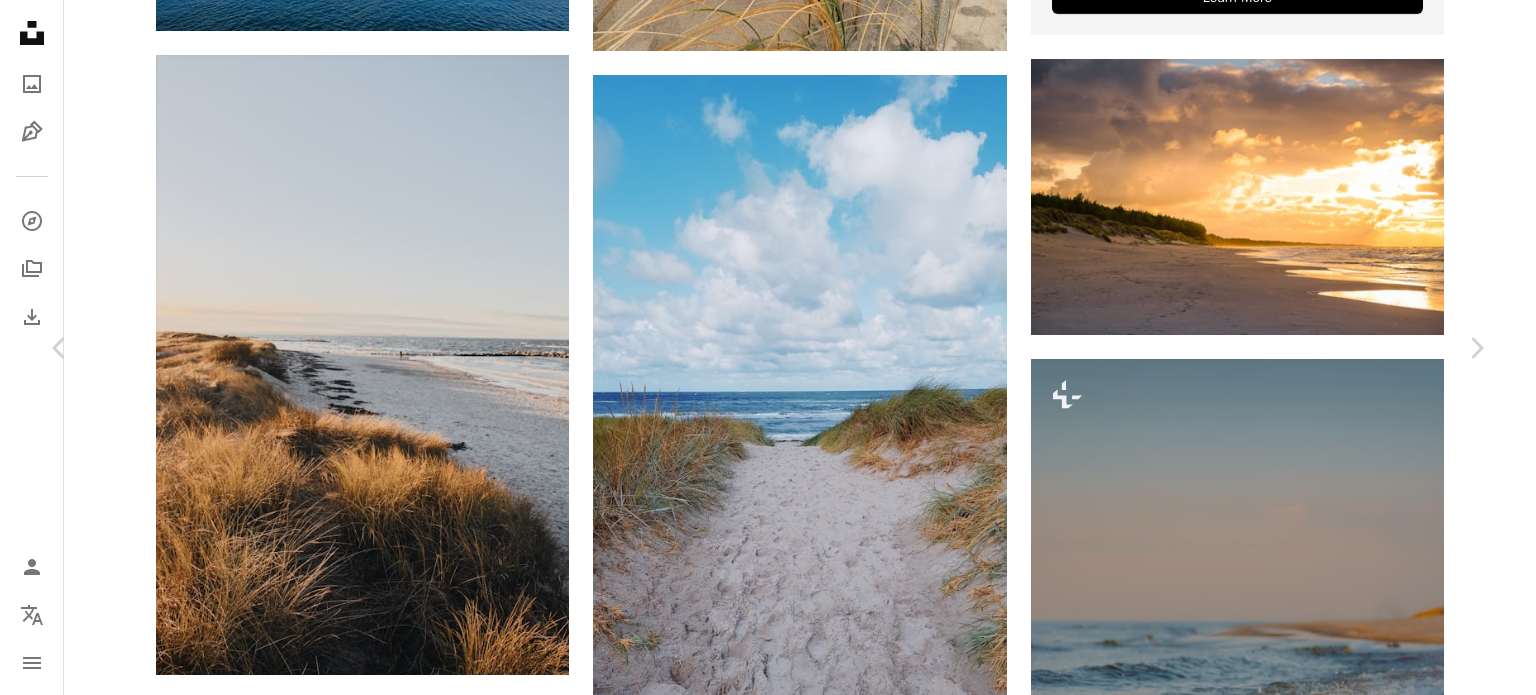 click on "Download free" at bounding box center [1287, 3751] 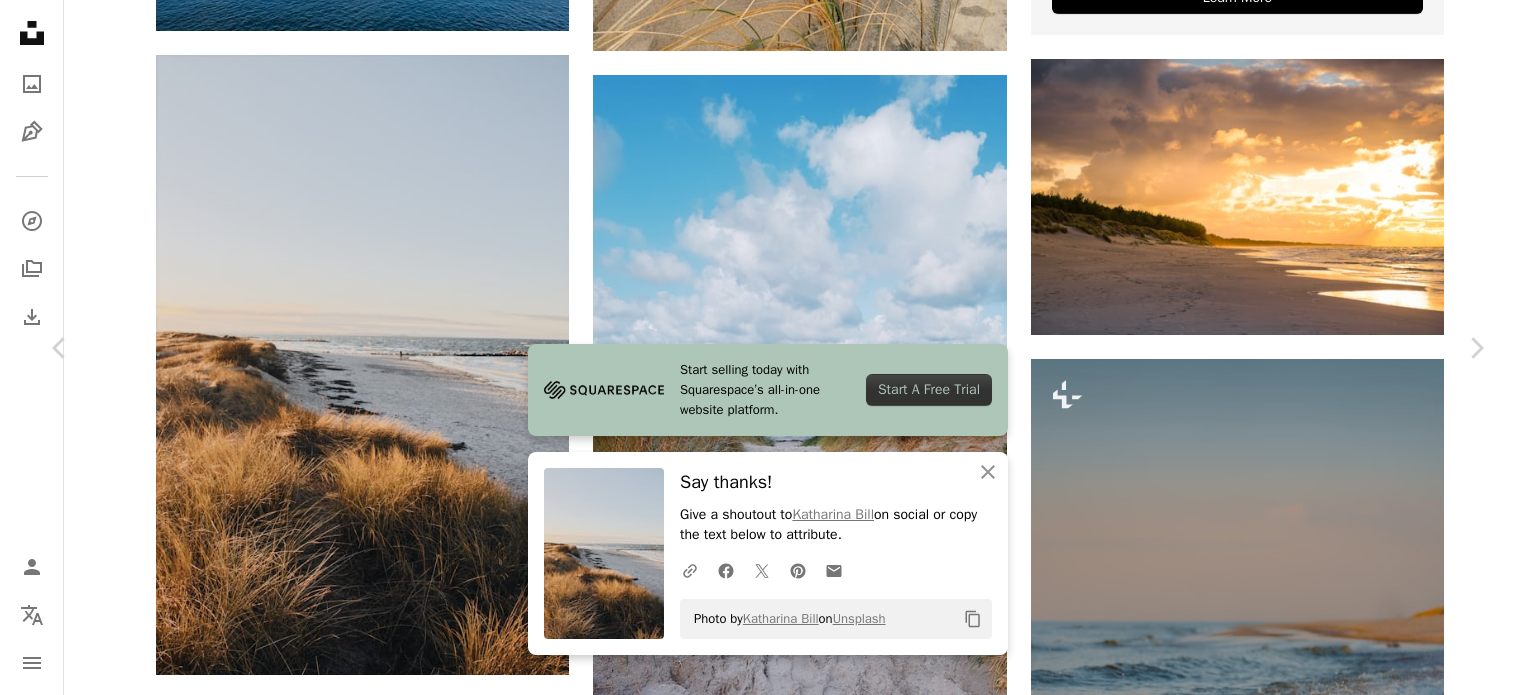 click on "An X shape Chevron left Chevron right Start selling today with Squarespace’s all-in-one website platform. Start A Free Trial An X shape Close Say thanks! Give a shoutout to  Katharina Bill  on social or copy the text below to attribute. A URL sharing icon (chains) Facebook icon X (formerly Twitter) icon Pinterest icon An envelope Photo by  Katharina Bill  on  Unsplash
Copy content Katharina Bill Available for hire A checkmark inside of a circle A heart A plus sign Download free Chevron down Zoom in Views 537,147 Downloads 3,287 Featured in Photos A forward-right arrow Share Info icon Info More Actions Calendar outlined Published on  February 23, 2022 Camera Canon, EOS 1100D Safety Free to use under the  Unsplash License beach sea hand beige backround stones baltic sea meer kiel ostsee schleswig holstein land building architecture plant grey grass brown outdoors tower Free stock photos Browse premium related images on iStock  |  Save 20% with code UNSPLASH20 View more on iStock  ↗ Related images" at bounding box center (768, 4051) 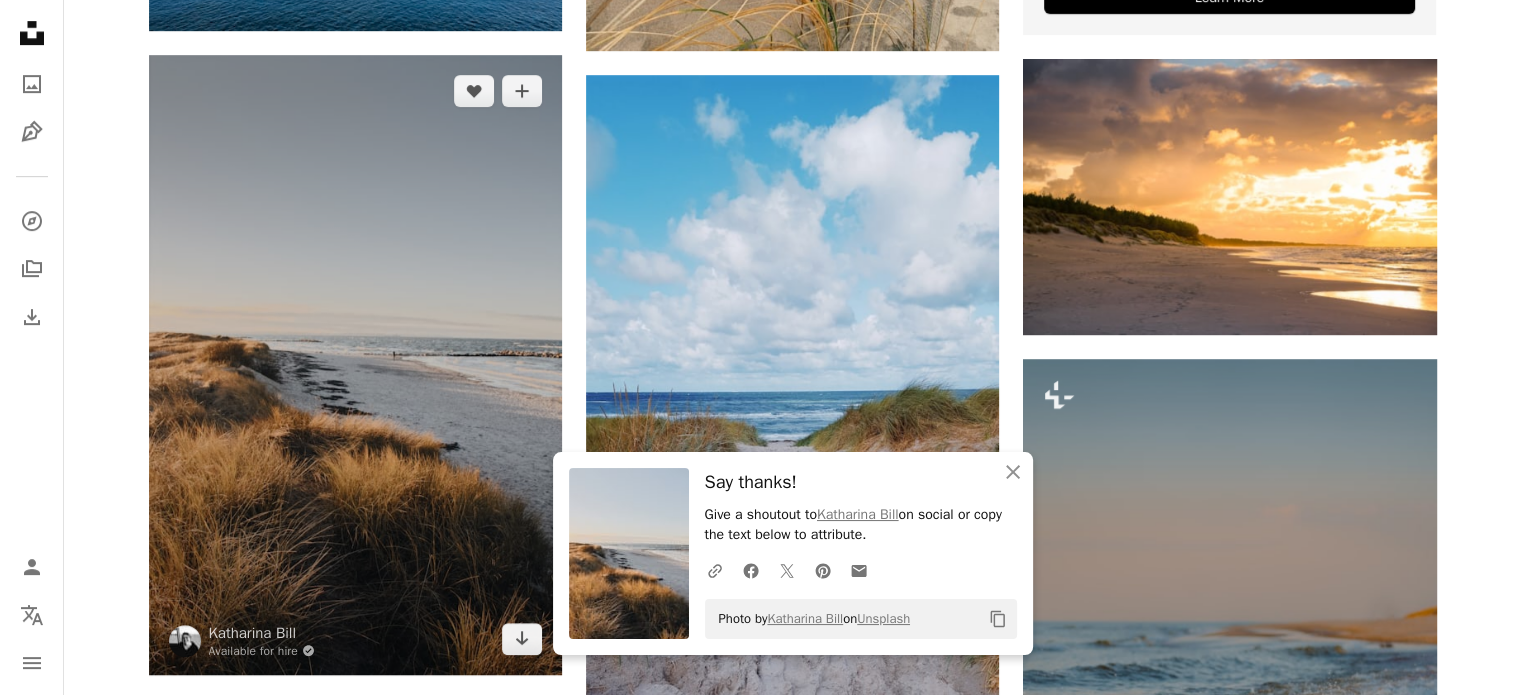 click at bounding box center [355, 365] 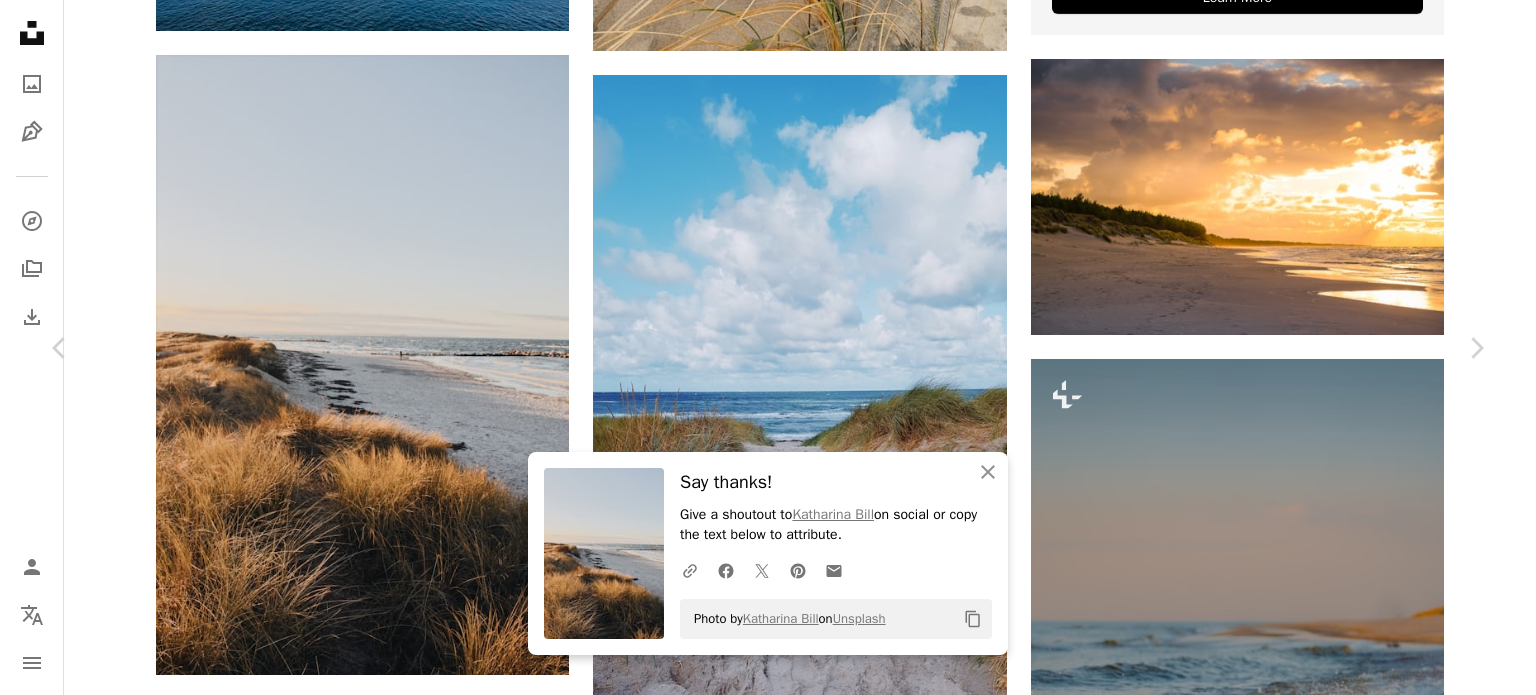 scroll, scrollTop: 2600, scrollLeft: 0, axis: vertical 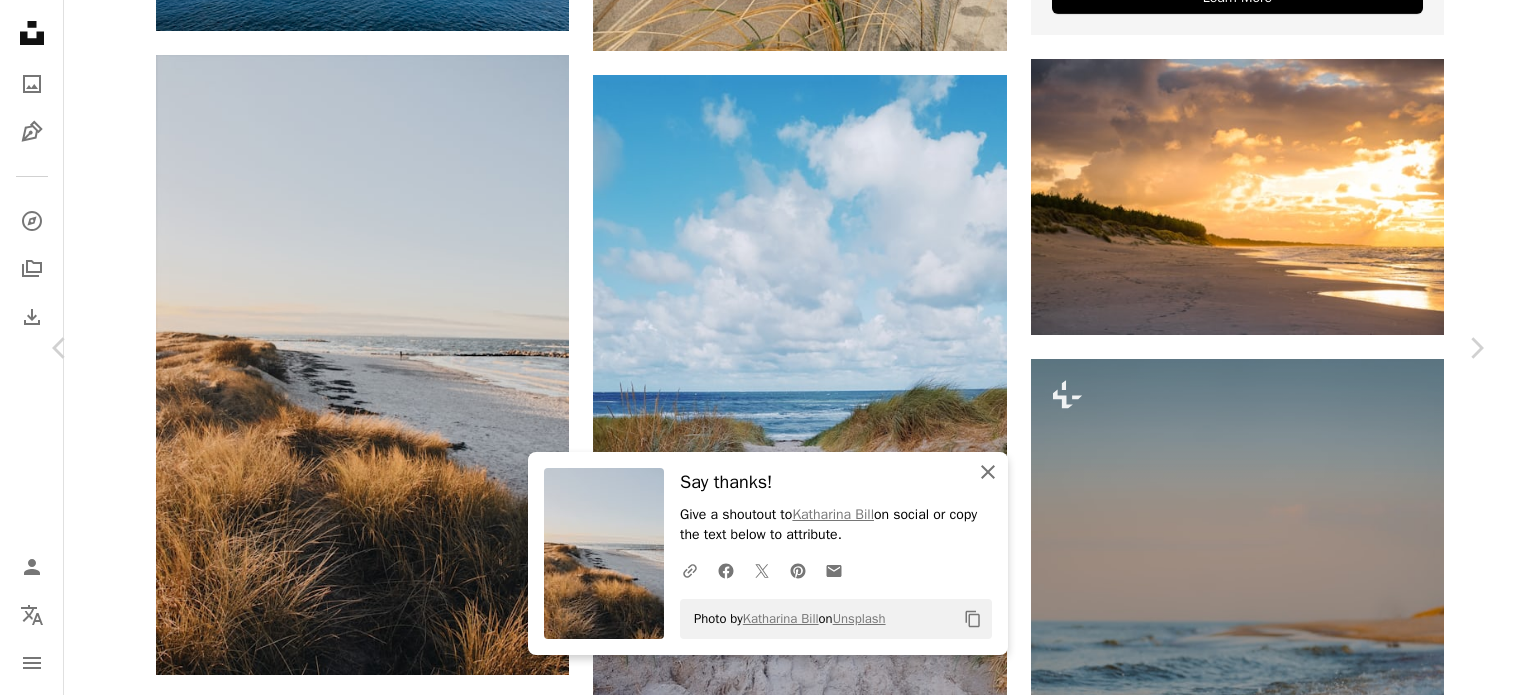 click on "An X shape" 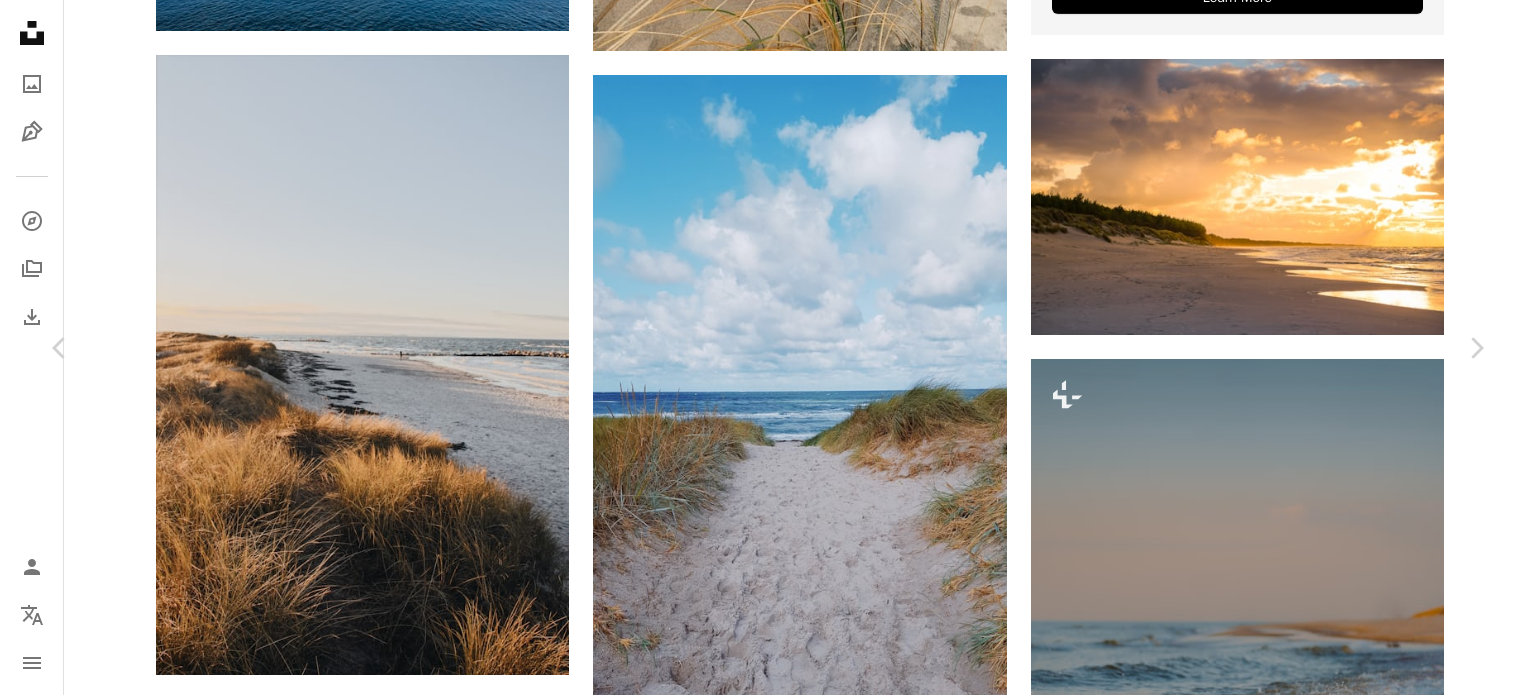 scroll, scrollTop: 4000, scrollLeft: 0, axis: vertical 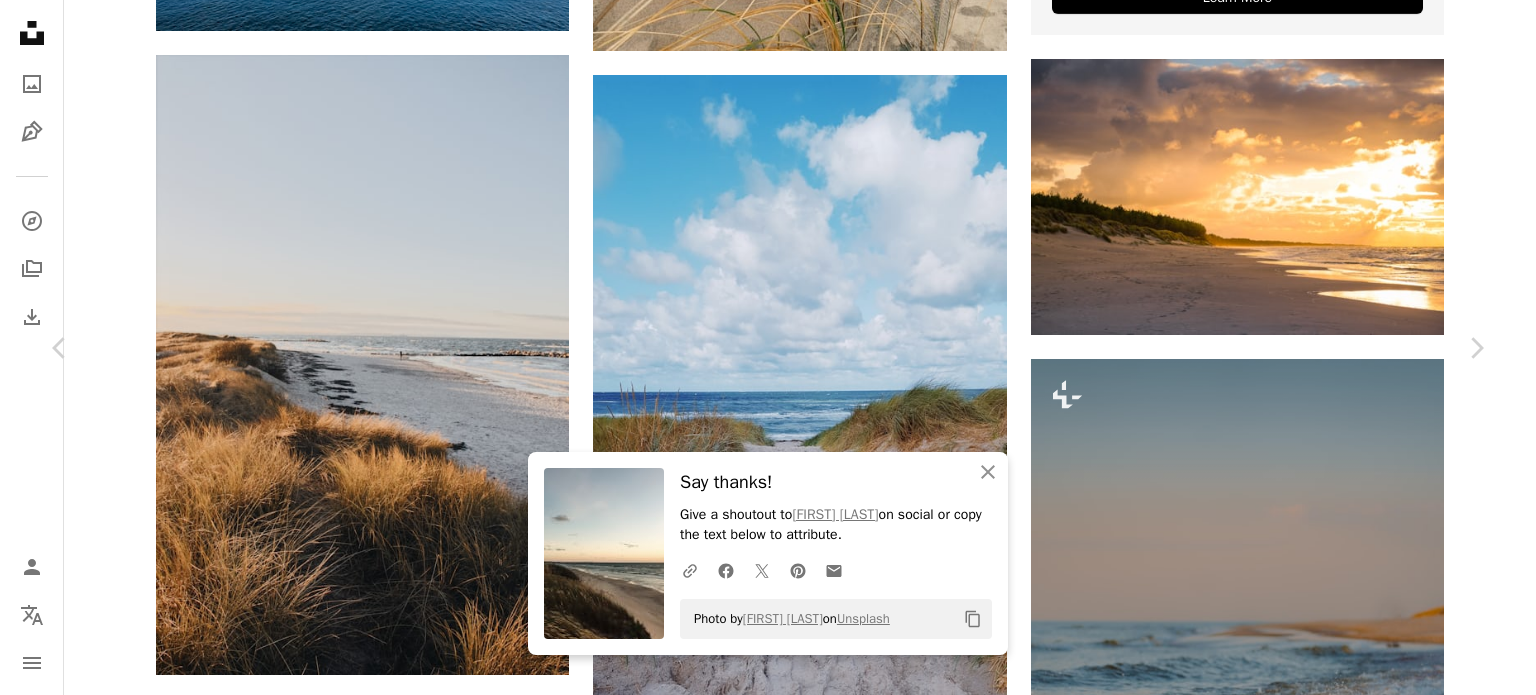 click on "Zoom in" at bounding box center [760, 7041] 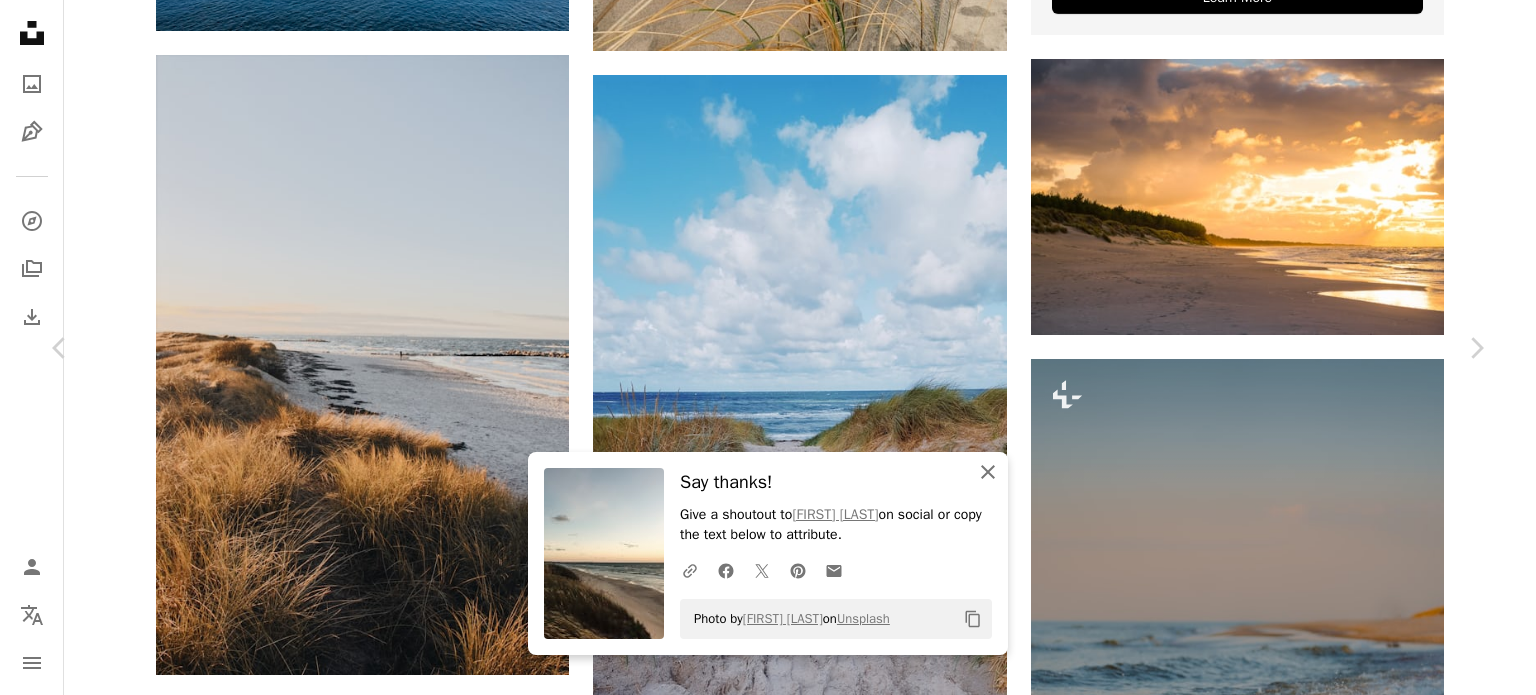 click on "An X shape" 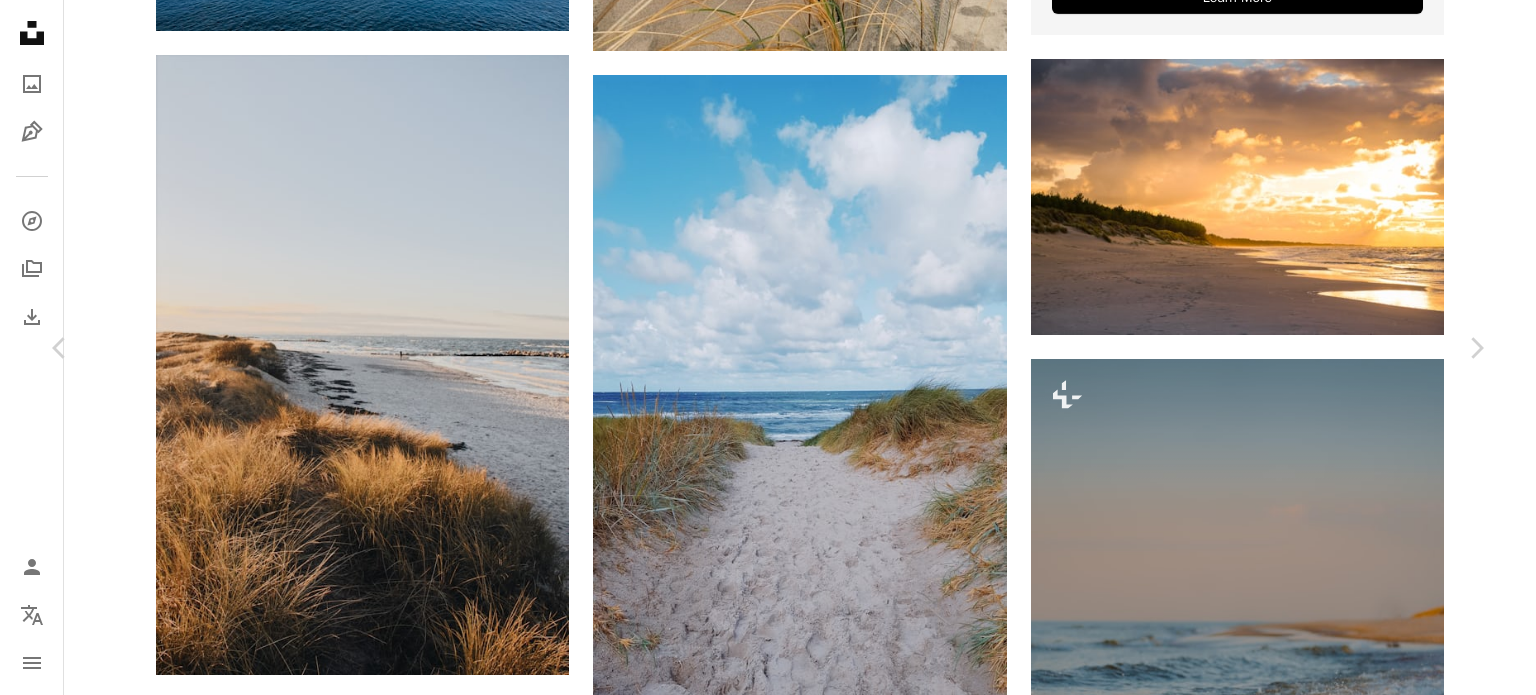 scroll, scrollTop: 5500, scrollLeft: 0, axis: vertical 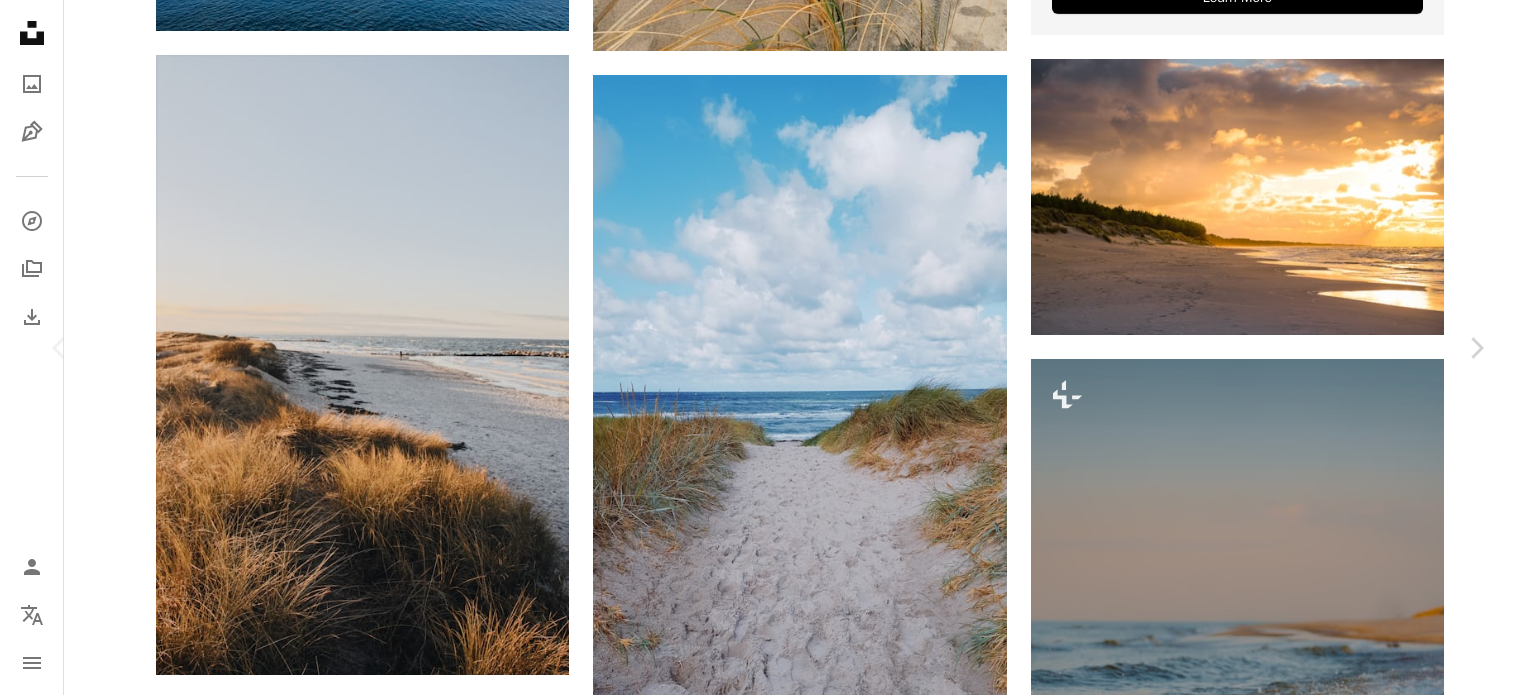 click on "Download free" at bounding box center [1287, 6710] 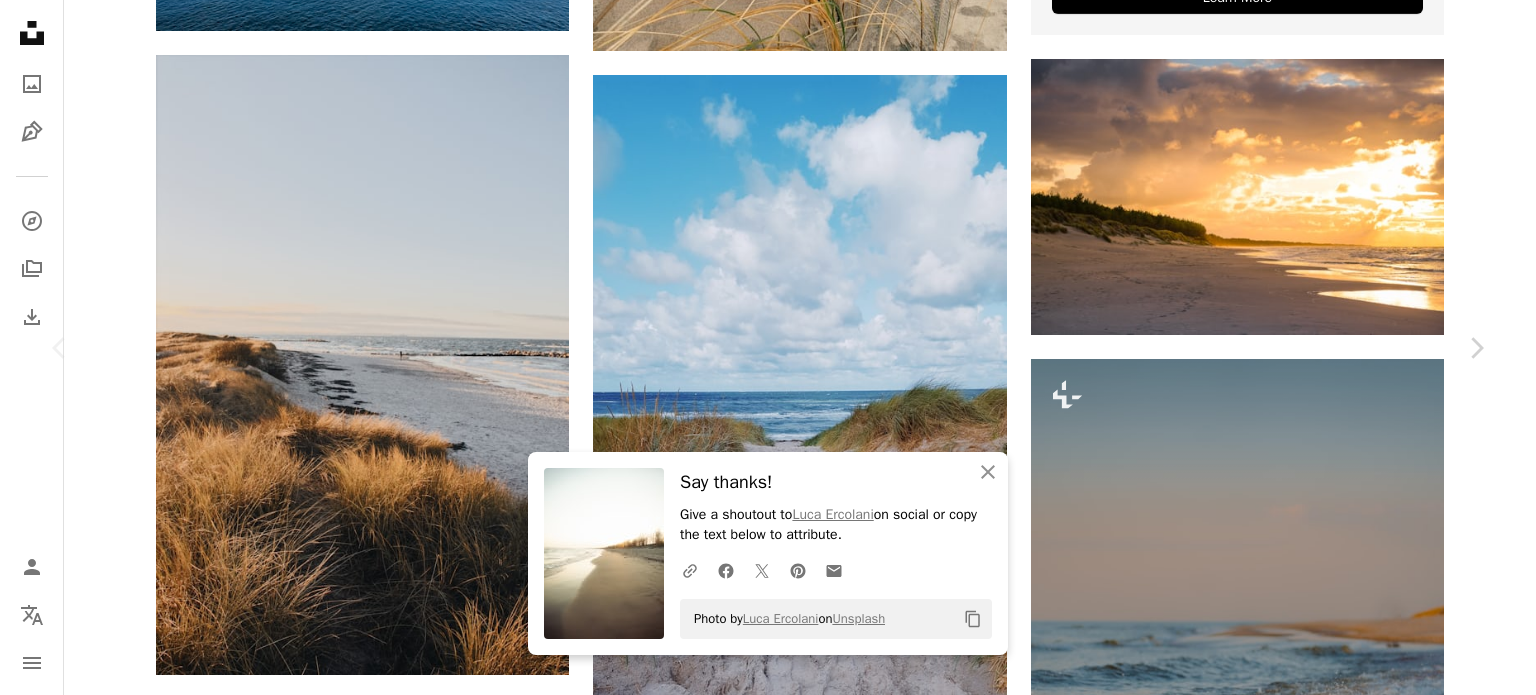 click on "Zoom in" at bounding box center (760, 7041) 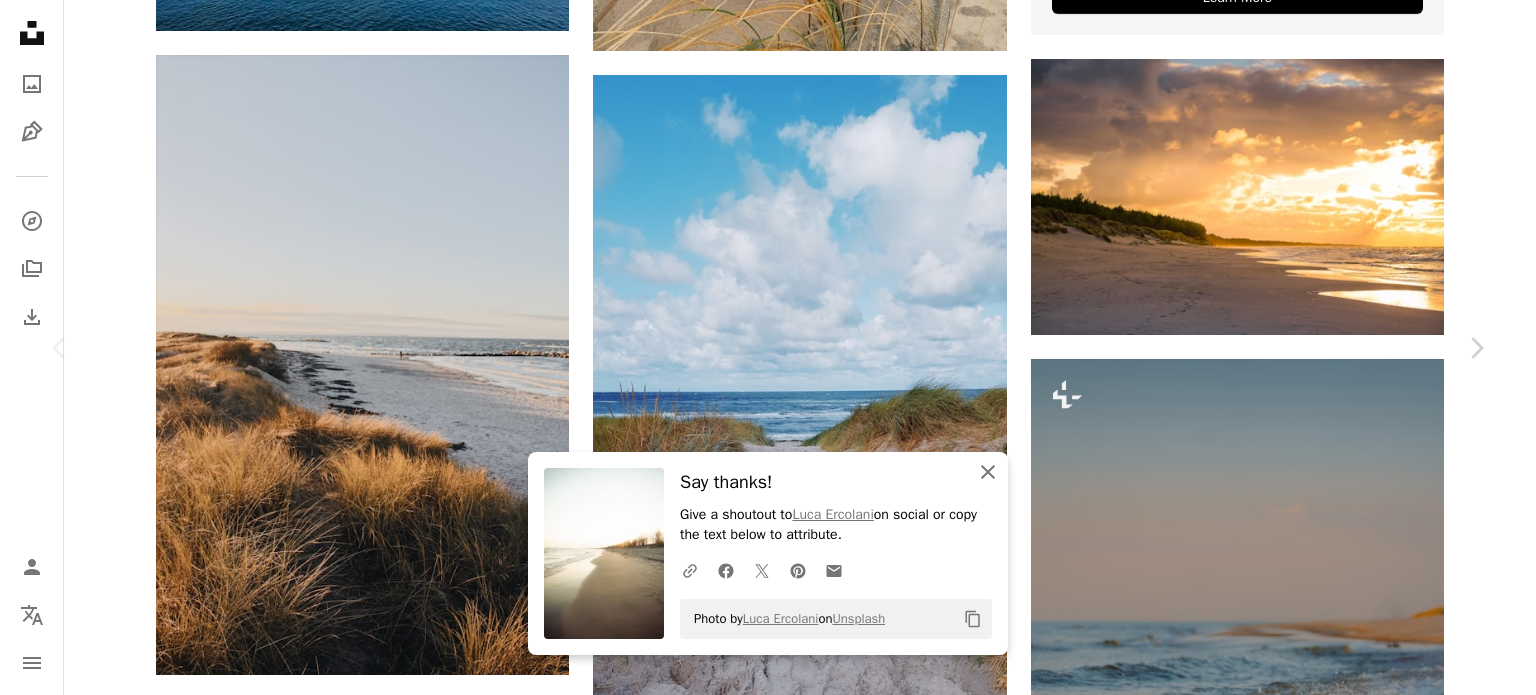 click on "An X shape" 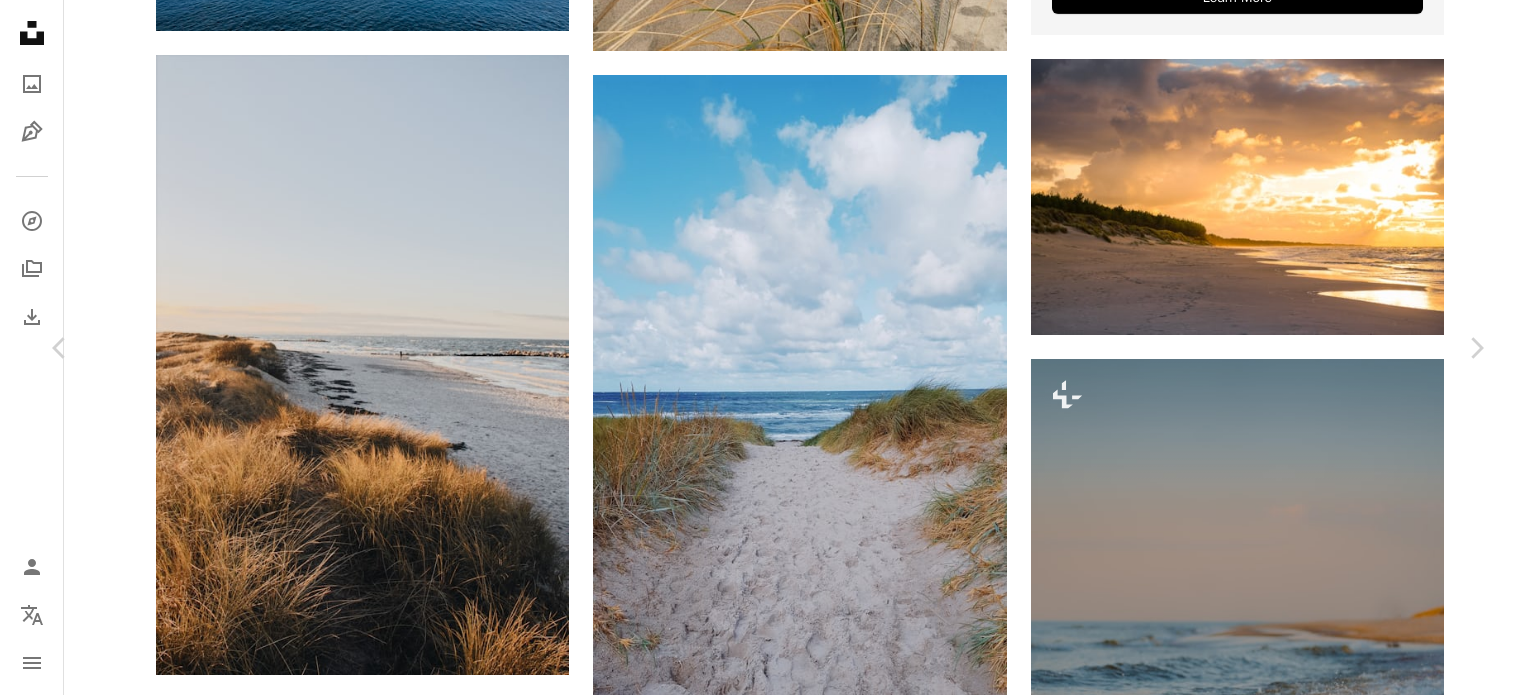 scroll, scrollTop: 5500, scrollLeft: 0, axis: vertical 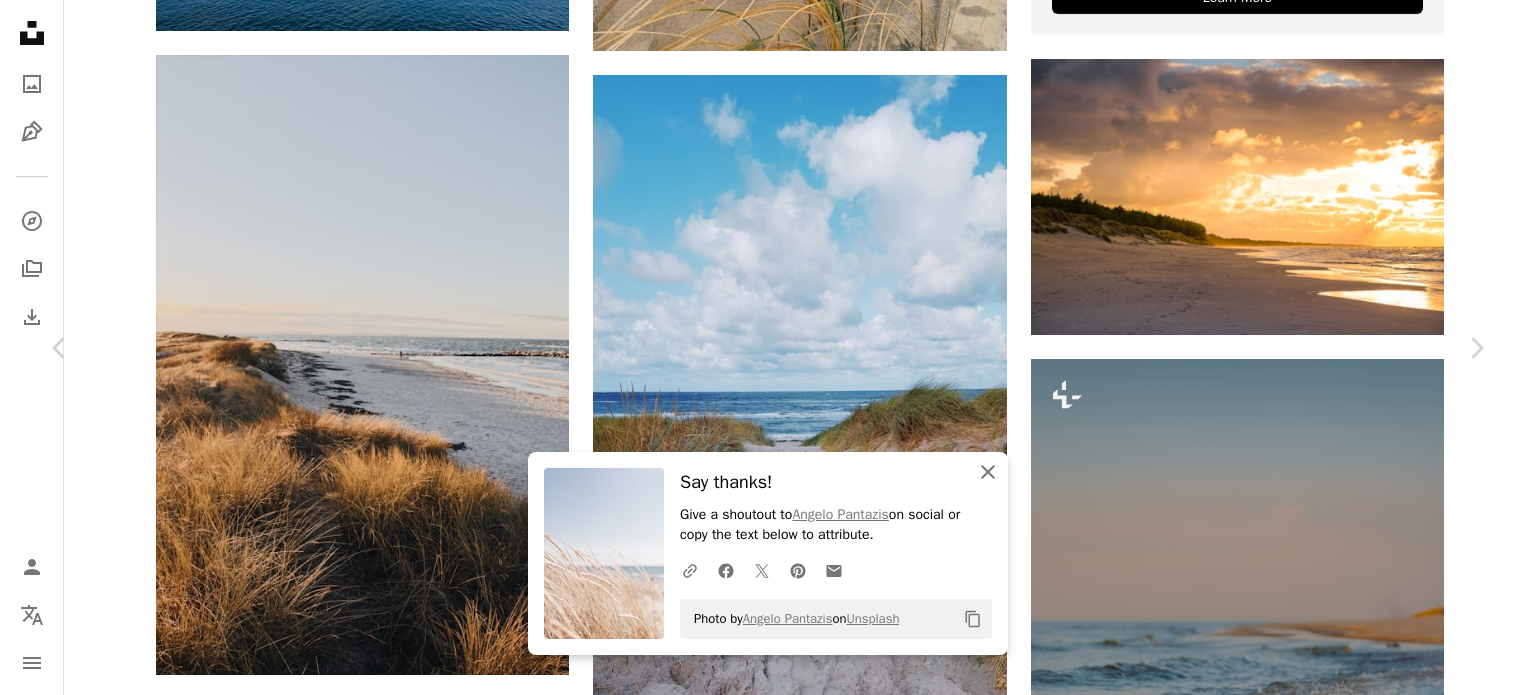 click on "An X shape" 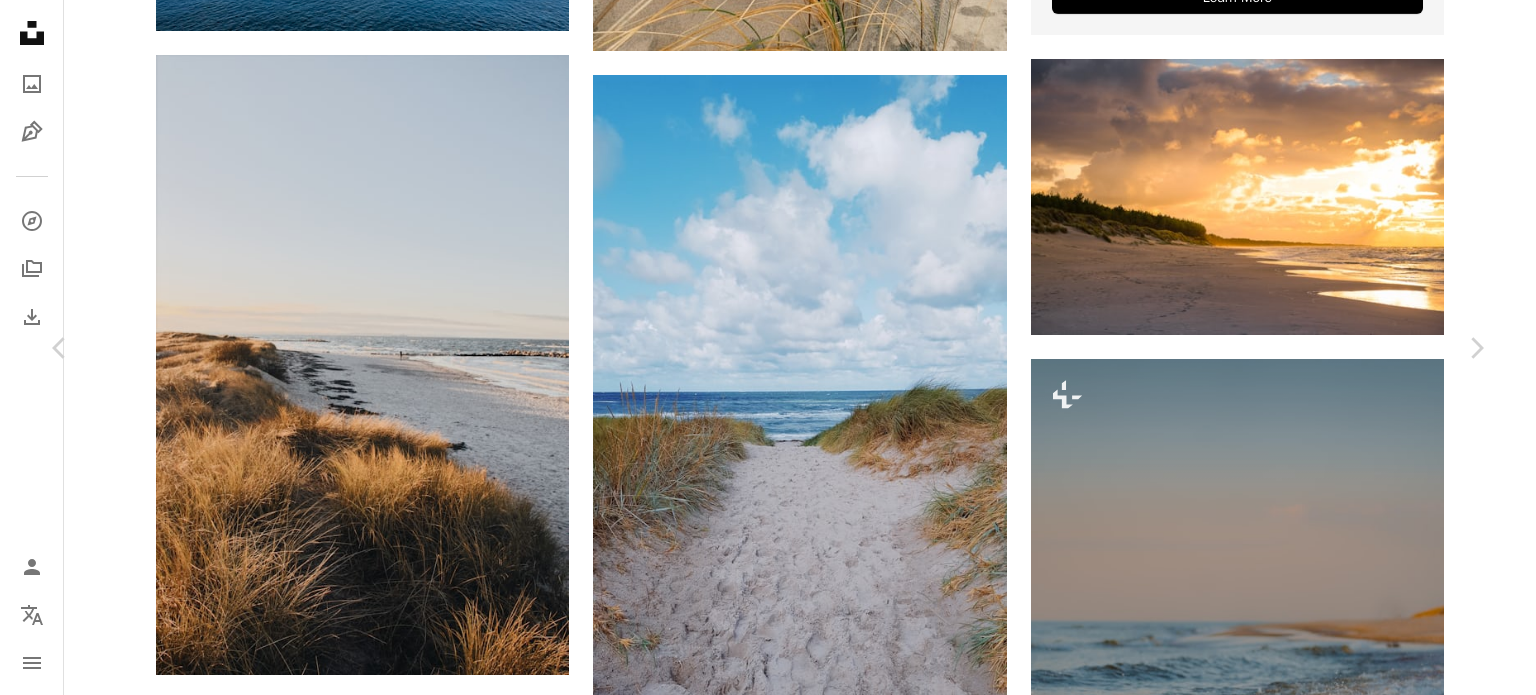 scroll, scrollTop: 7400, scrollLeft: 0, axis: vertical 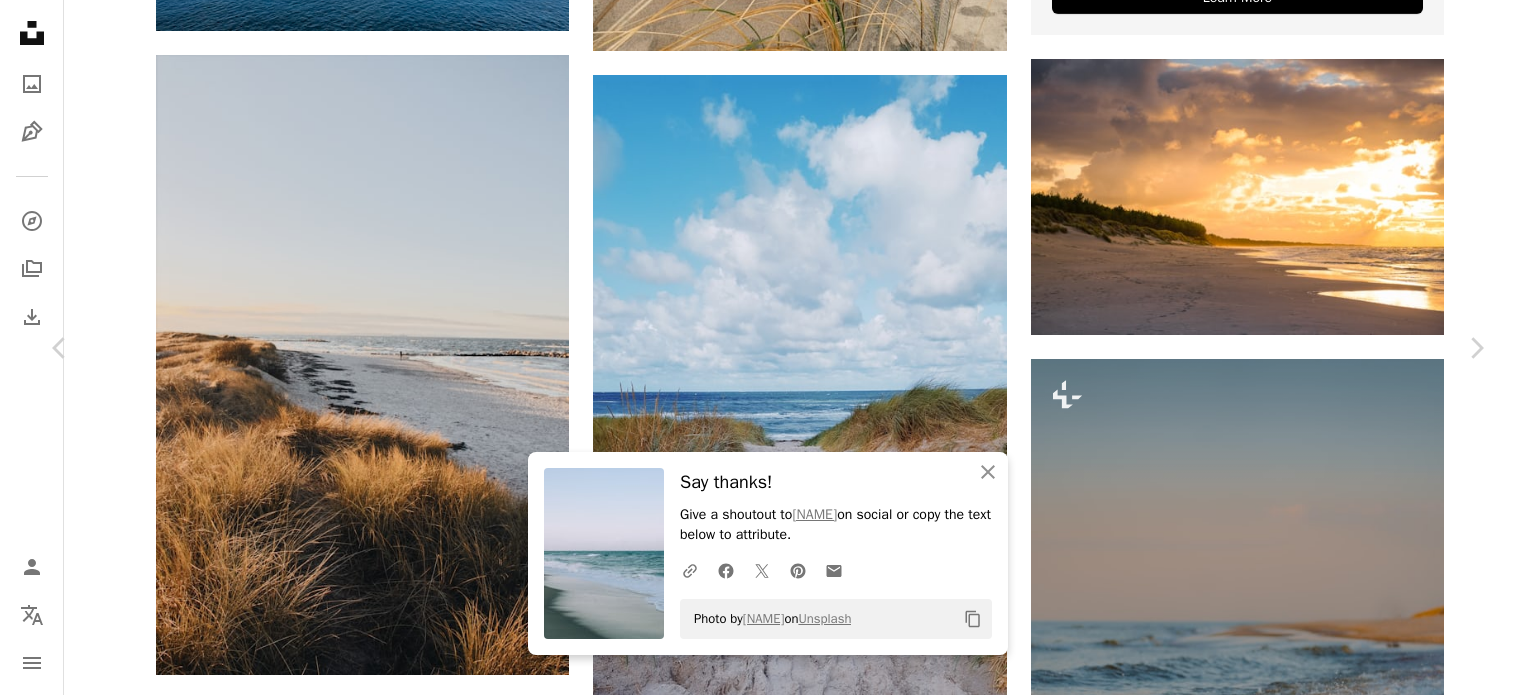 click at bounding box center [341, 7150] 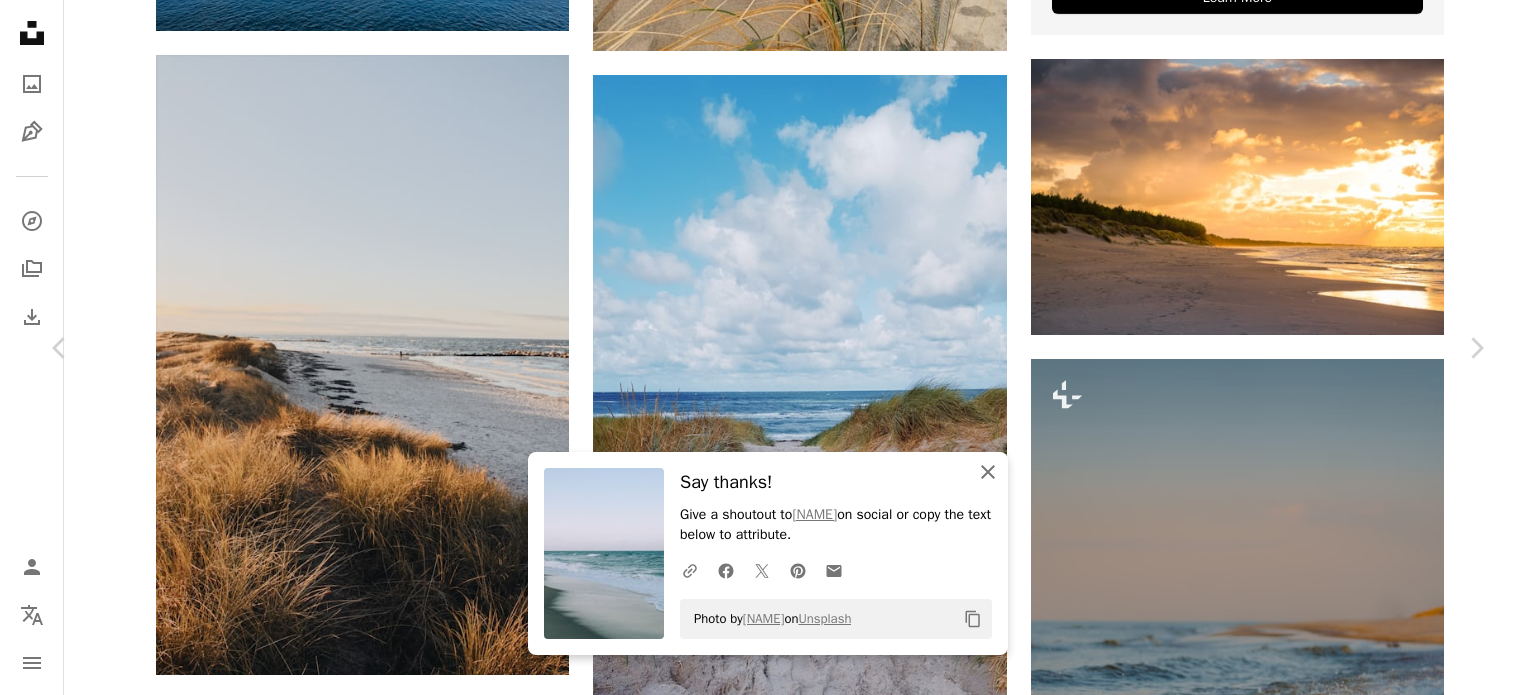 click on "An X shape Close" at bounding box center (988, 472) 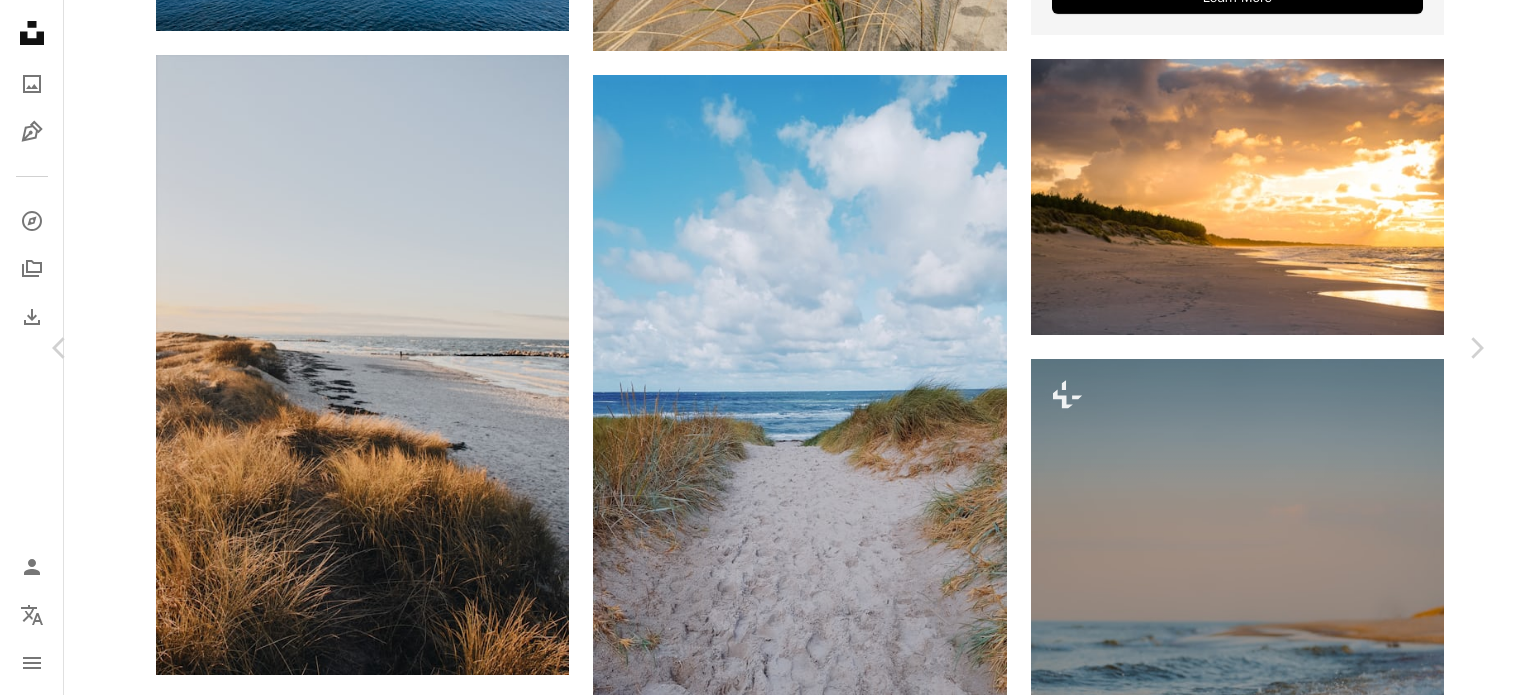 click on "Zoom in" at bounding box center (760, 9796) 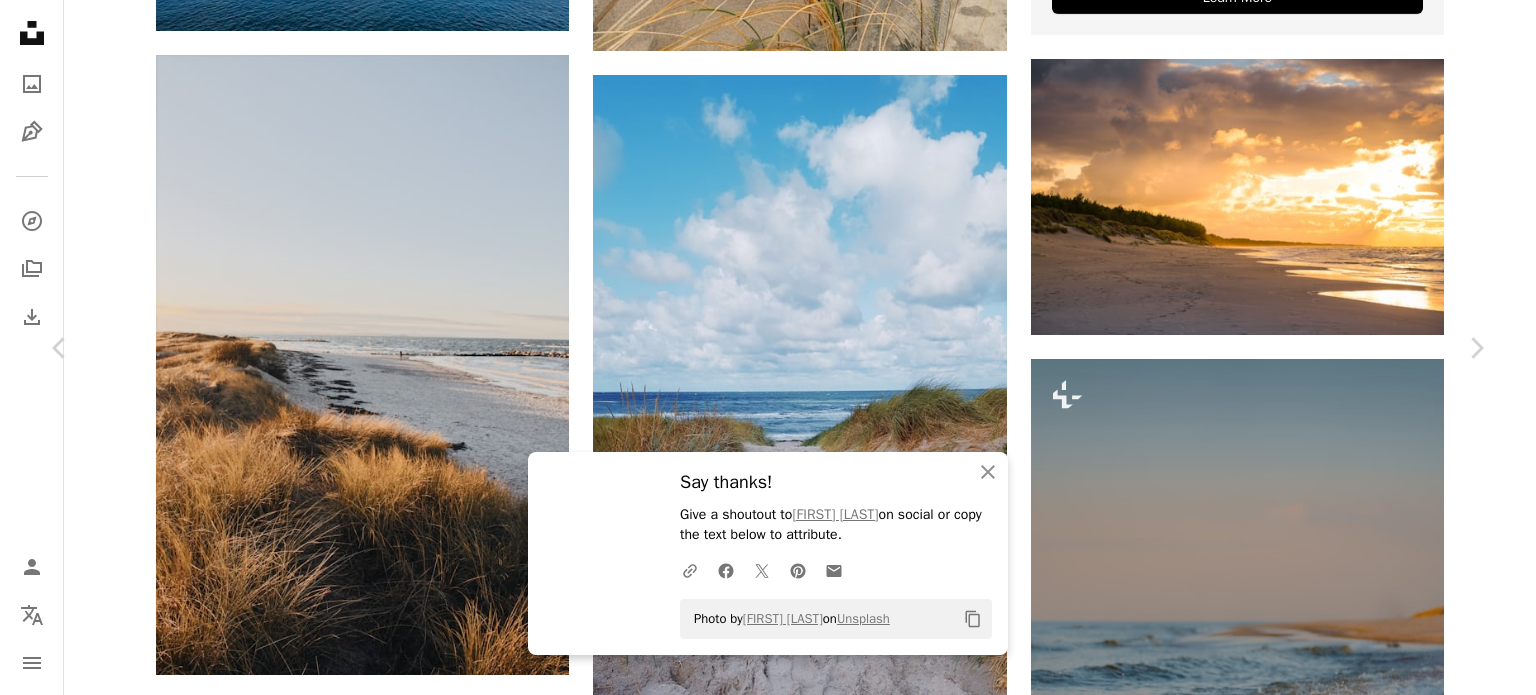 scroll, scrollTop: 900, scrollLeft: 0, axis: vertical 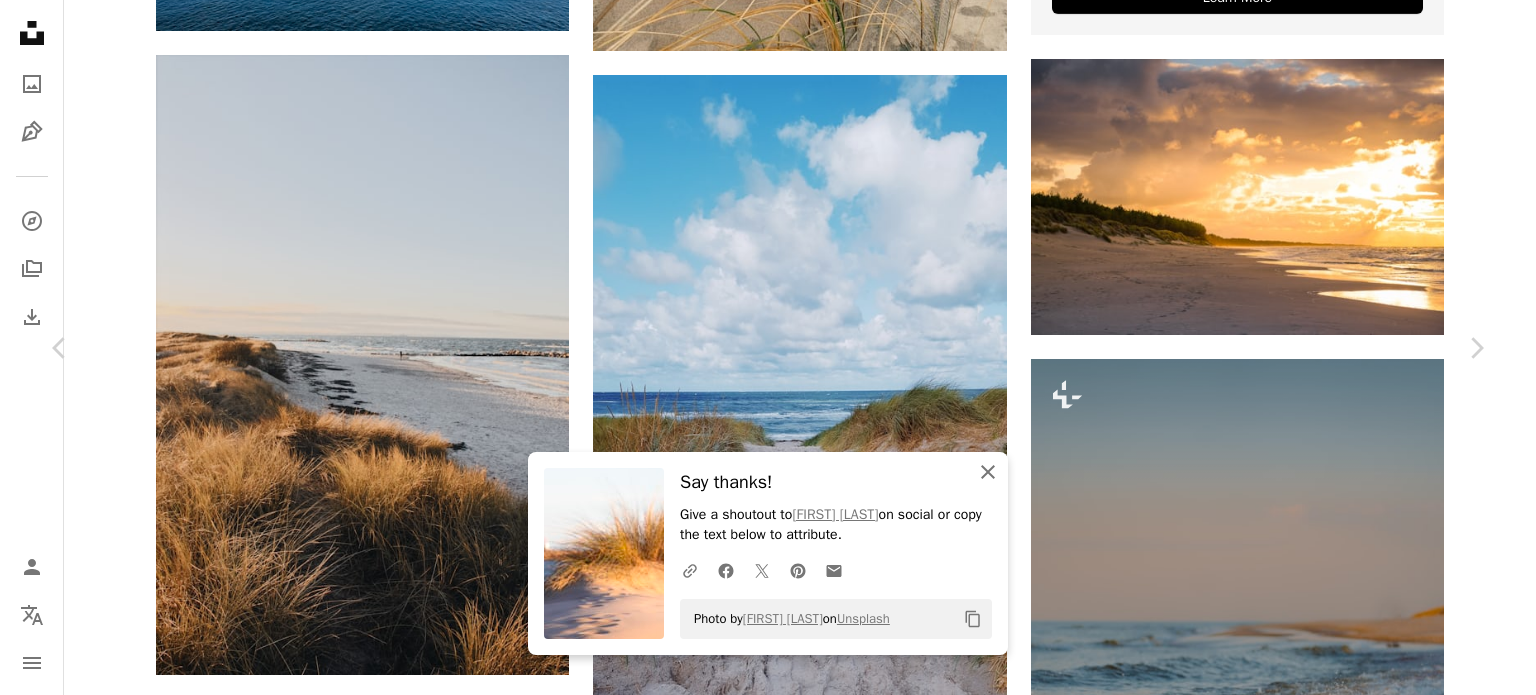 drag, startPoint x: 991, startPoint y: 469, endPoint x: 980, endPoint y: 452, distance: 20.248457 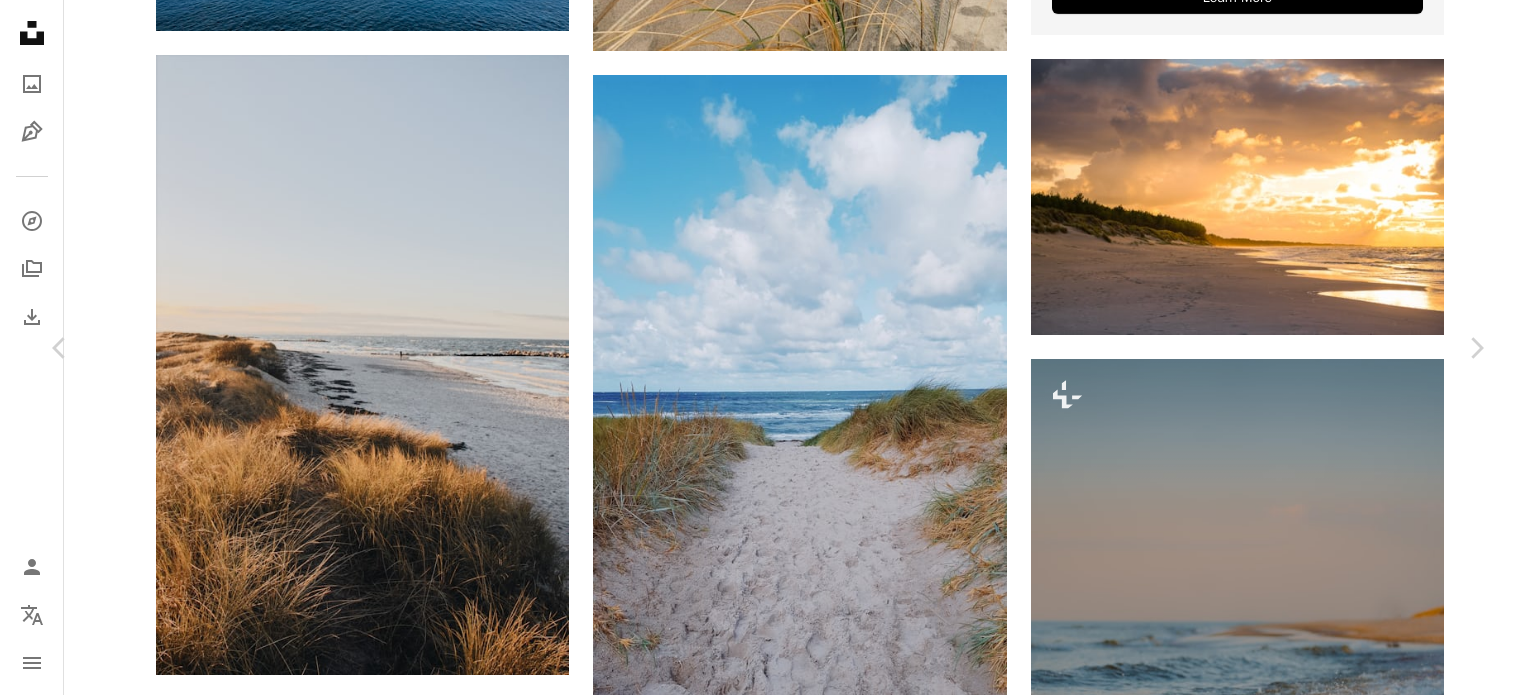 scroll, scrollTop: 8800, scrollLeft: 0, axis: vertical 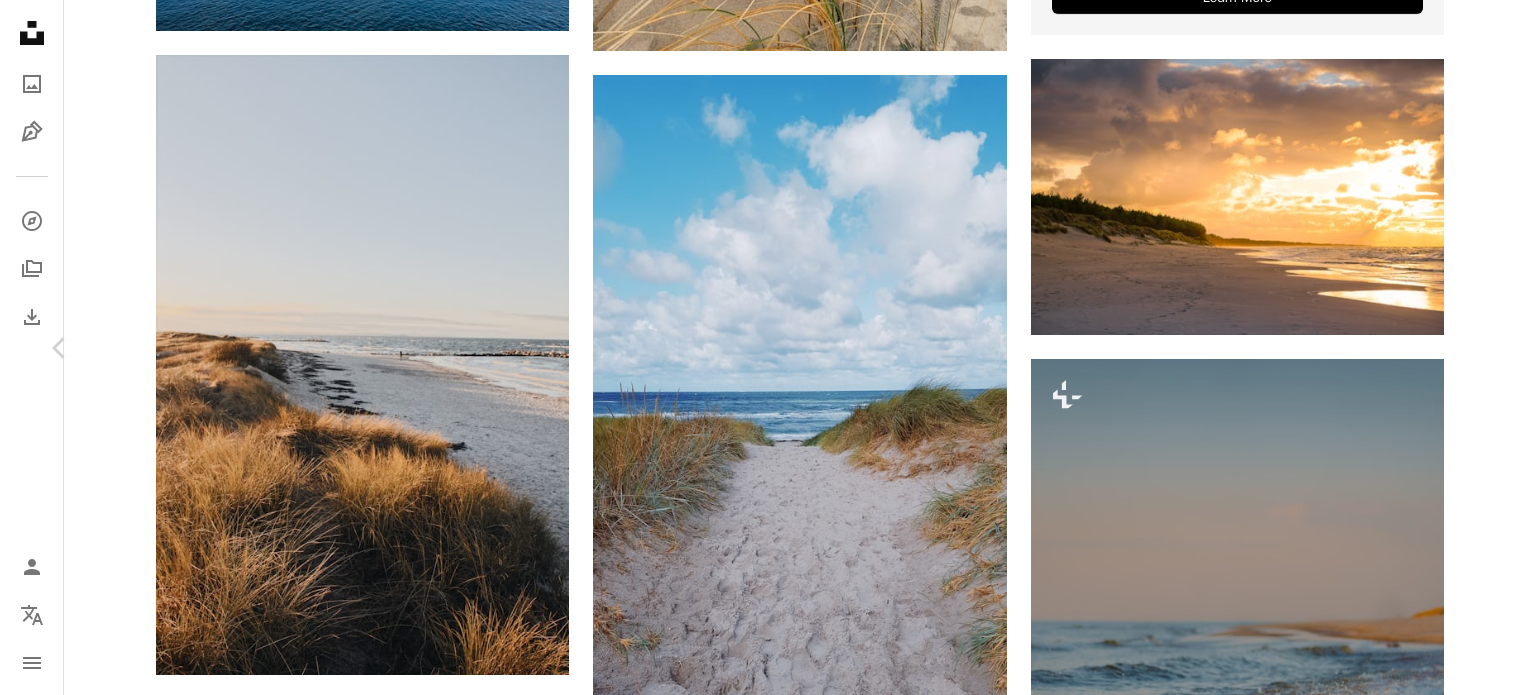 click on "Chevron right" at bounding box center [1476, 348] 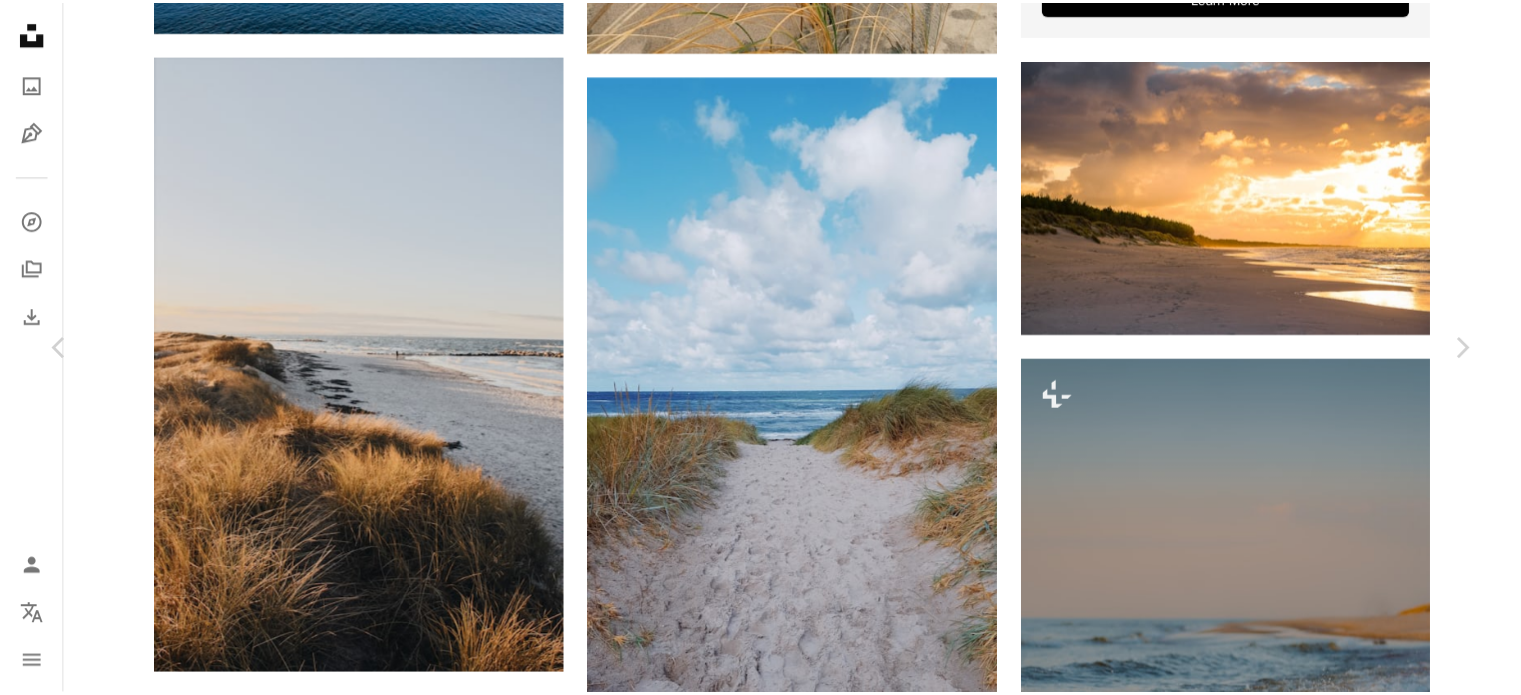 scroll, scrollTop: 0, scrollLeft: 0, axis: both 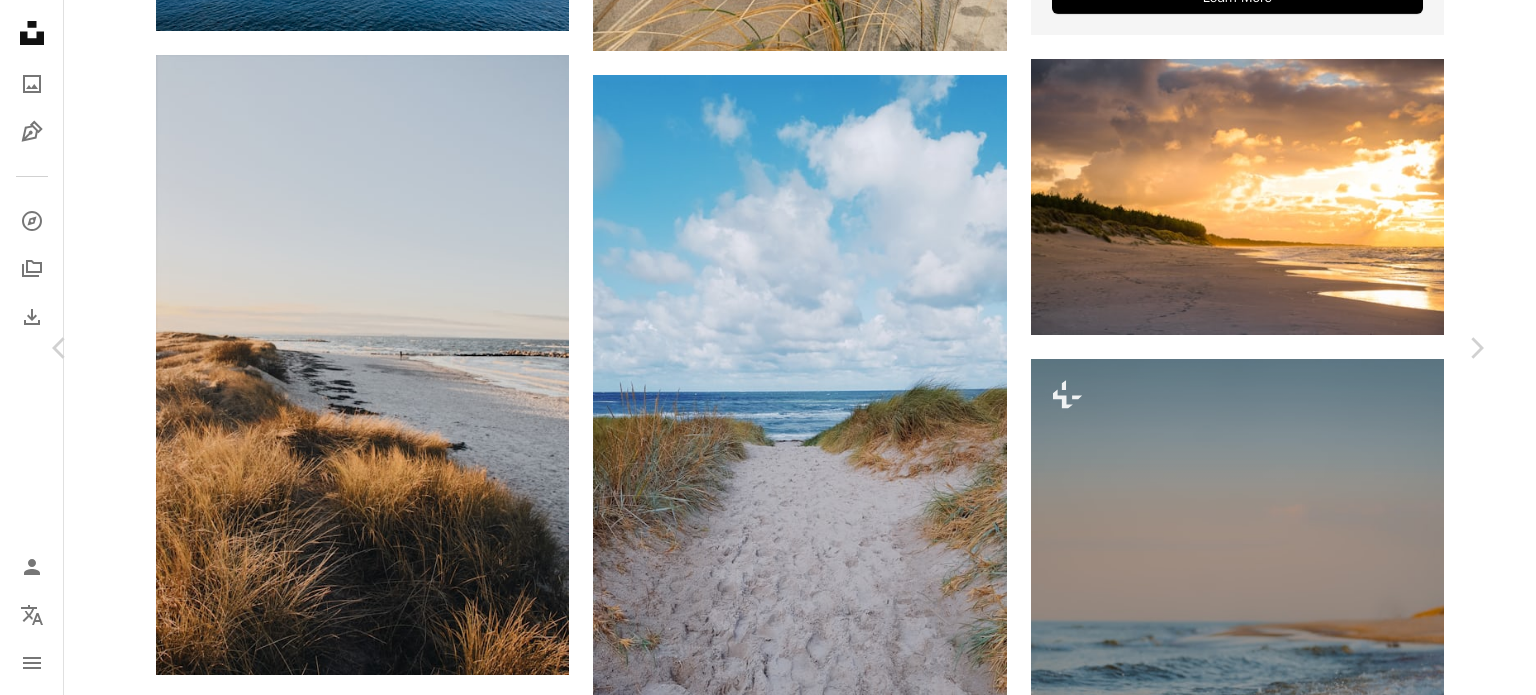click on "An X shape Chevron left Chevron right Eben Espinosa Available for hire A checkmark inside of a circle A heart A plus sign Download free Chevron down Zoom in Views 2,965 Downloads 48 A forward-right arrow Share Info icon Info More Actions Calendar outlined Published on  July 3, 2023 Camera Canon, EOS R6m2 Safety Free to use under the  Unsplash License beach 1,000,000+ Free Images lake ocean beach michigan sea outdoors horizon coast shoreline Creative Commons images Browse premium related images on iStock  |  Save 20% with code UNSPLASH20 View more on iStock  ↗ Related images A heart A plus sign Peppe Occhipinti Available for hire A checkmark inside of a circle Arrow pointing down A heart A plus sign Brianda Maldonado Available for hire A checkmark inside of a circle Arrow pointing down A heart A plus sign hanaori Arrow pointing down A heart A plus sign johanna schrag Arrow pointing down A heart A plus sign Max van den Oetelaar Available for hire A checkmark inside of a circle Arrow pointing down Plus sign for Unsplash+ A heart For" at bounding box center [768, 9765] 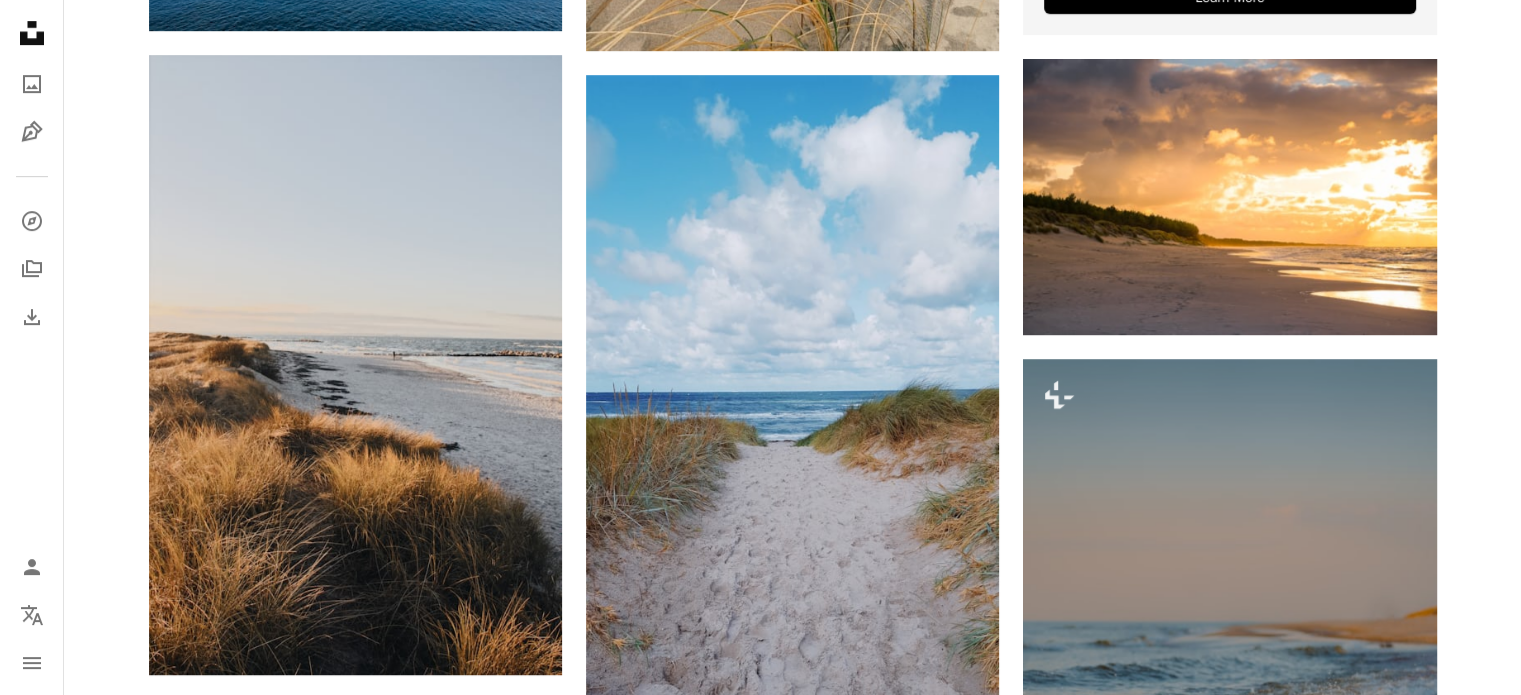 scroll, scrollTop: 0, scrollLeft: 0, axis: both 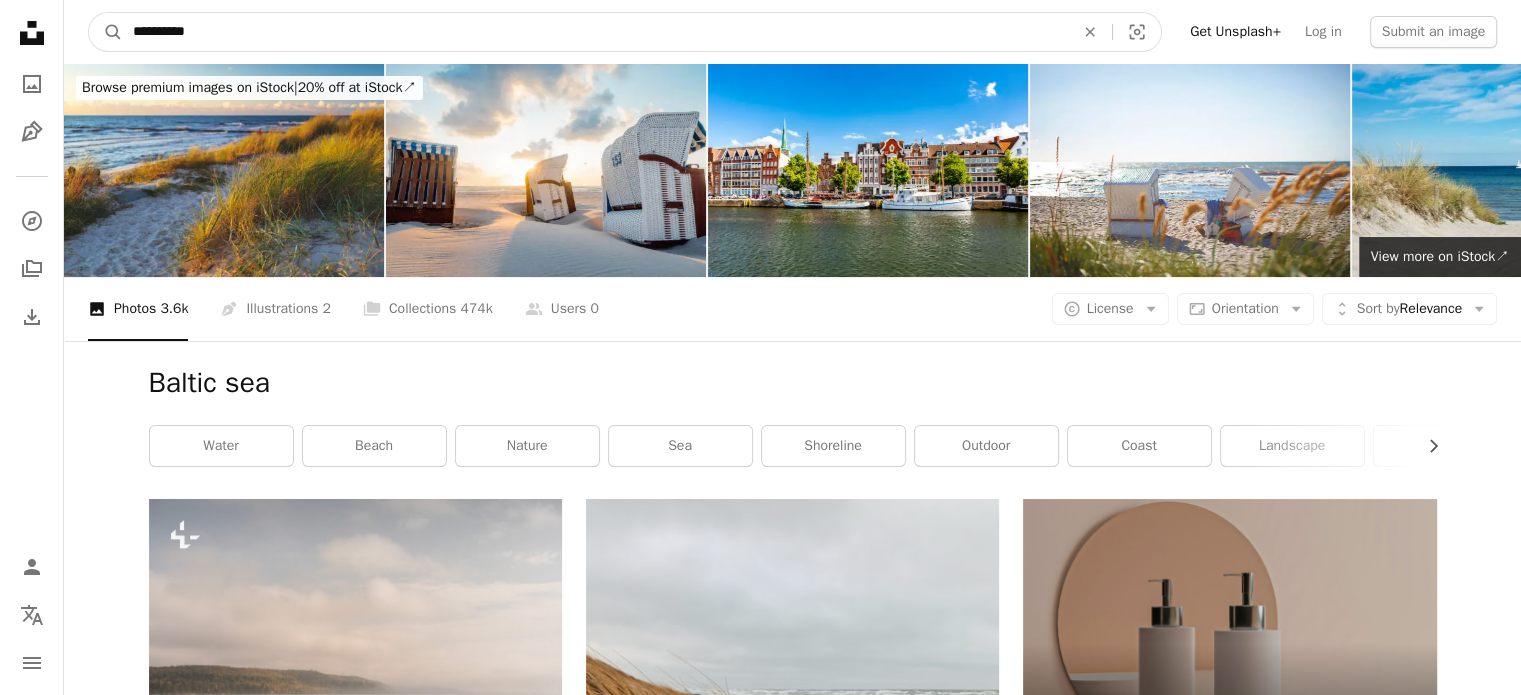 click on "**********" at bounding box center (595, 32) 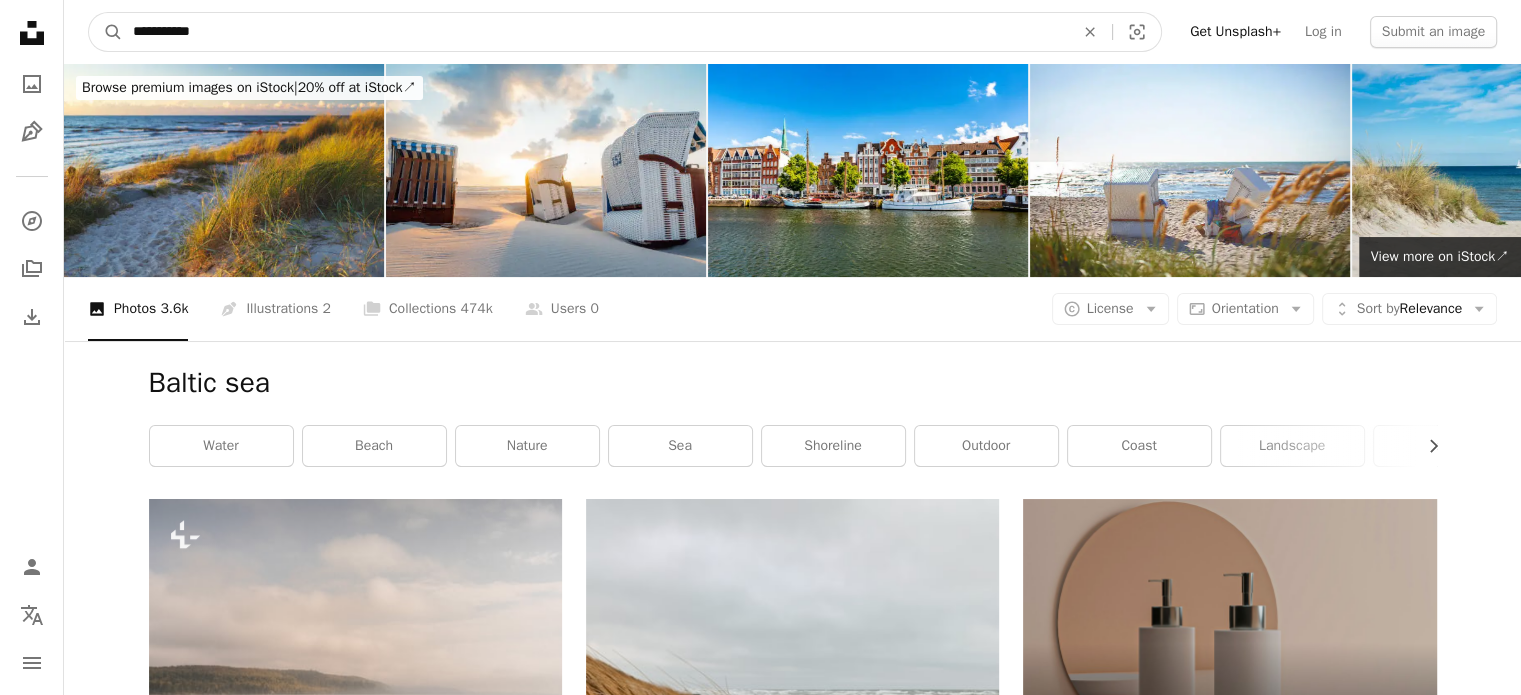 type on "**********" 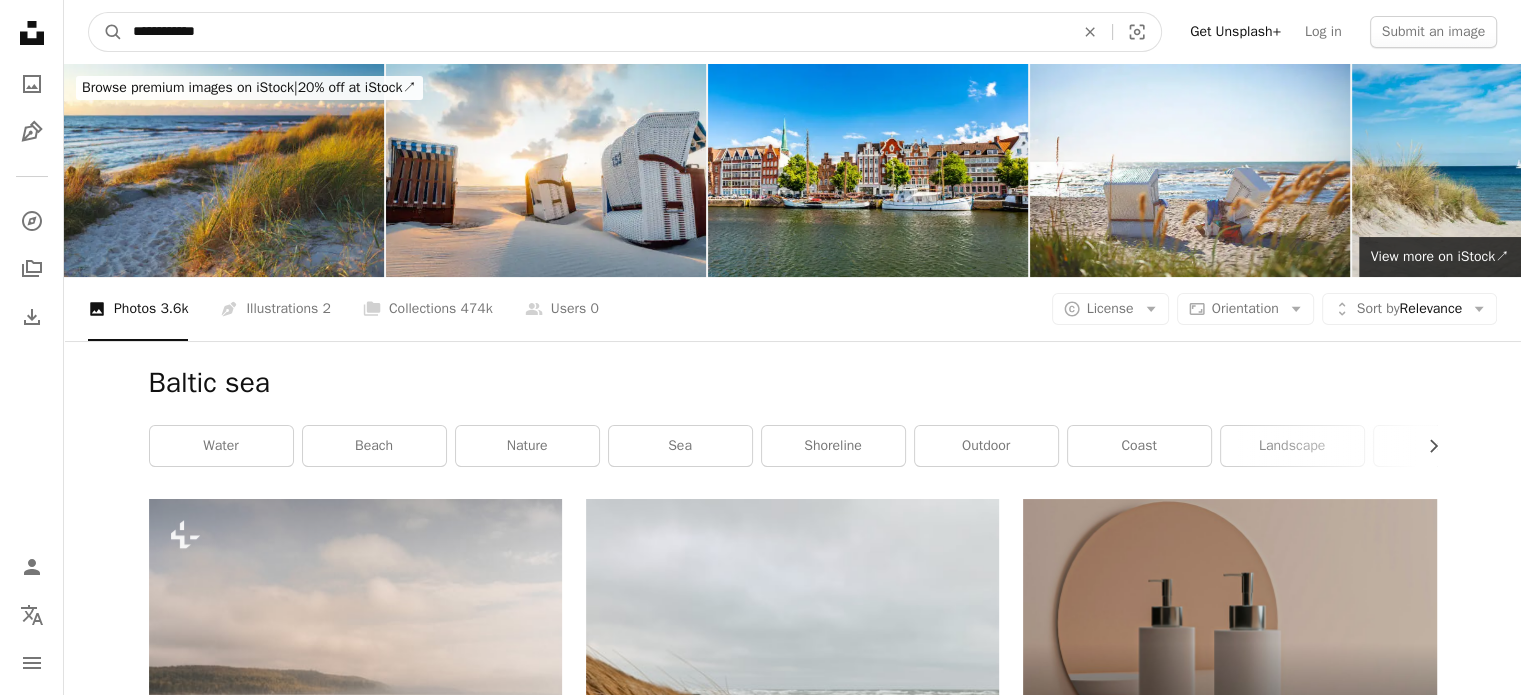 click on "A magnifying glass" at bounding box center [106, 32] 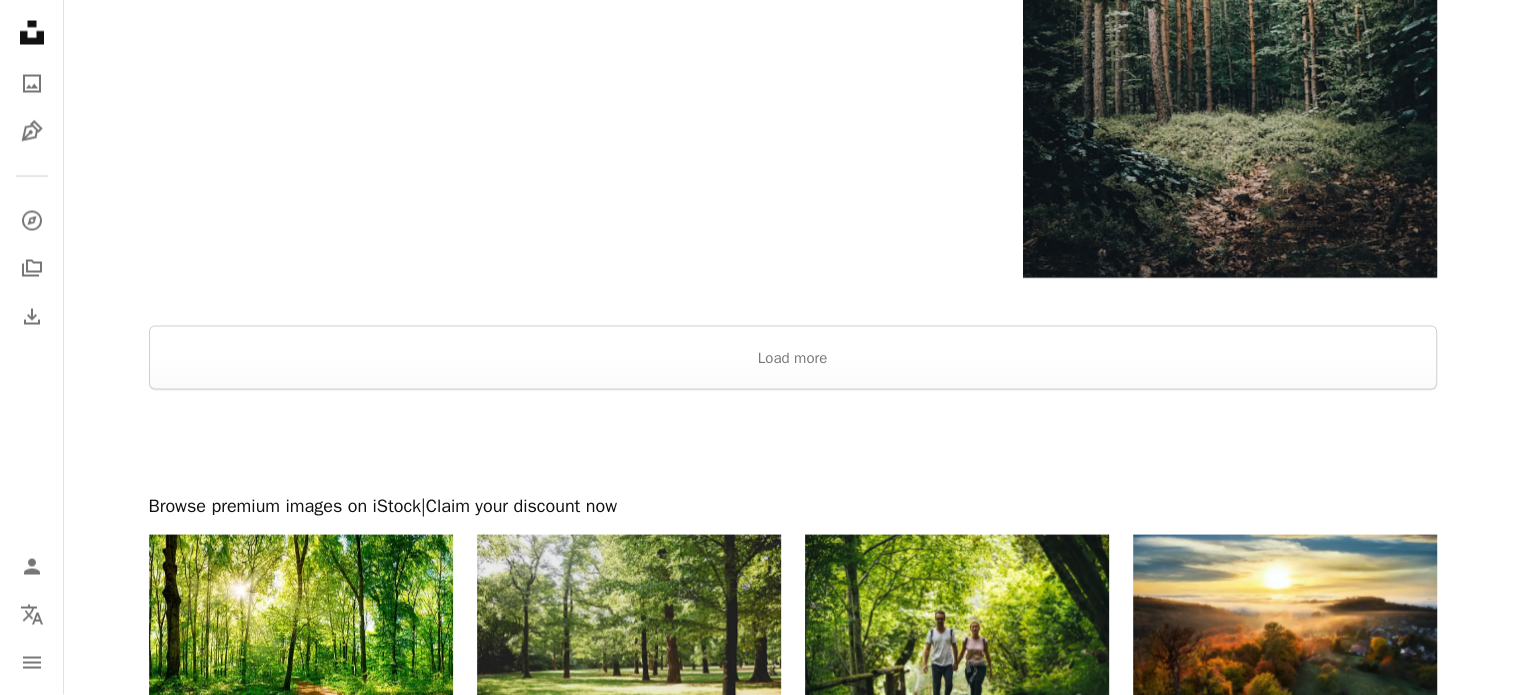 scroll, scrollTop: 3816, scrollLeft: 0, axis: vertical 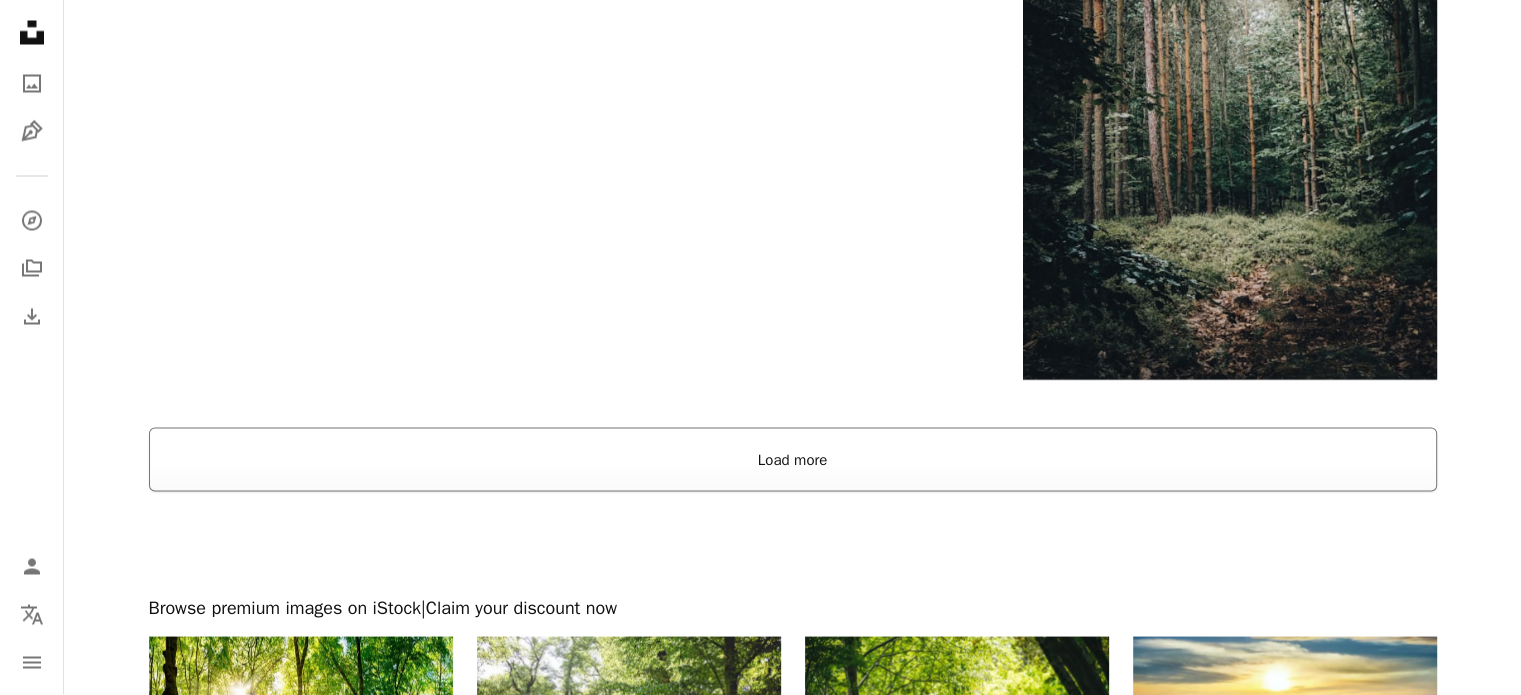 click on "Load more" at bounding box center (793, 460) 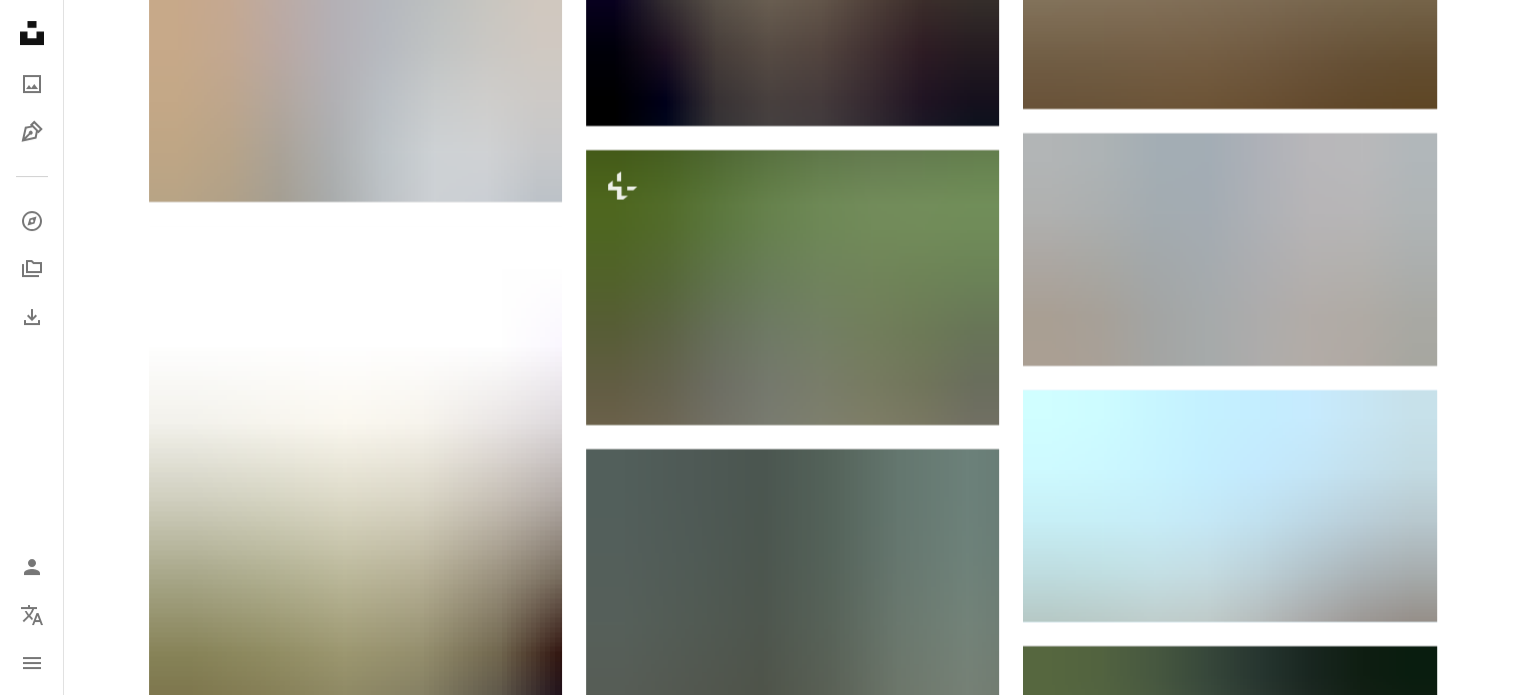 scroll, scrollTop: 30916, scrollLeft: 0, axis: vertical 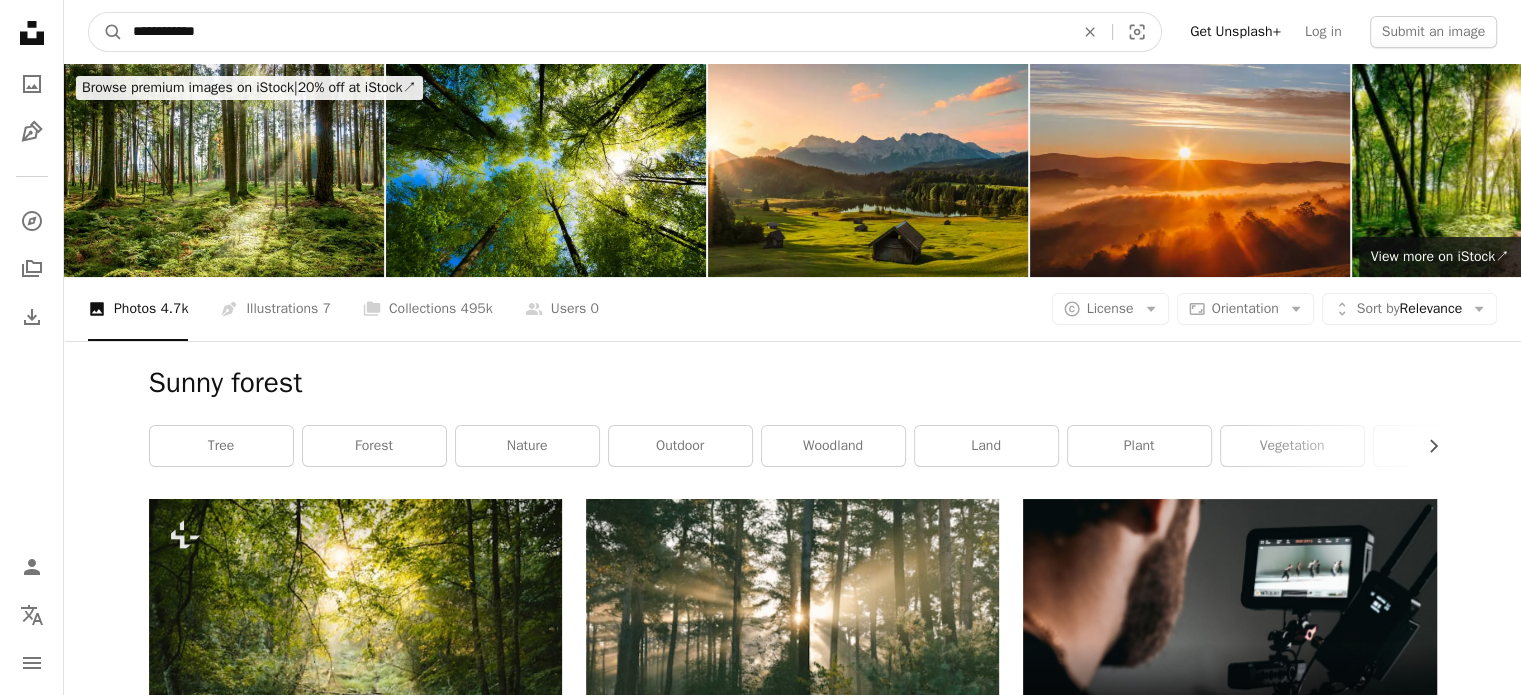 click on "**********" at bounding box center [595, 32] 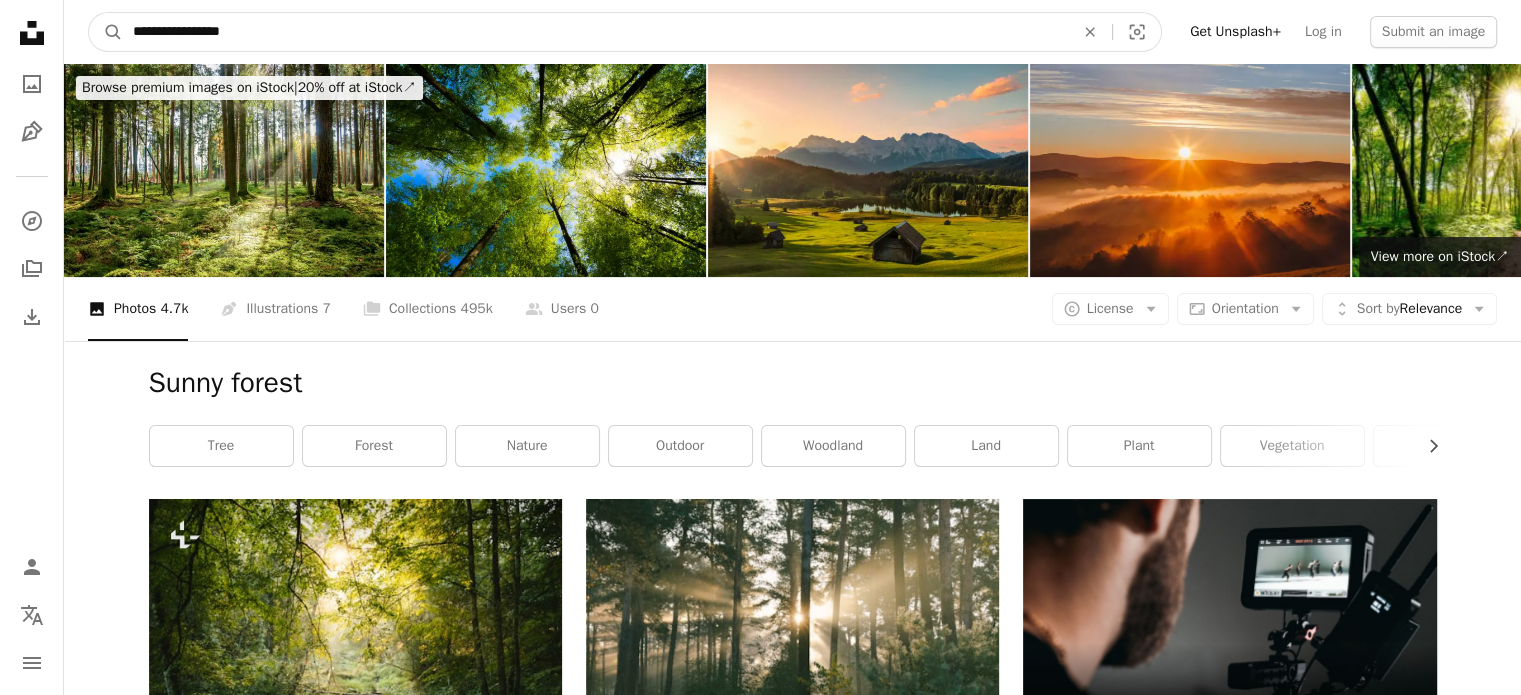 click on "**********" at bounding box center (595, 32) 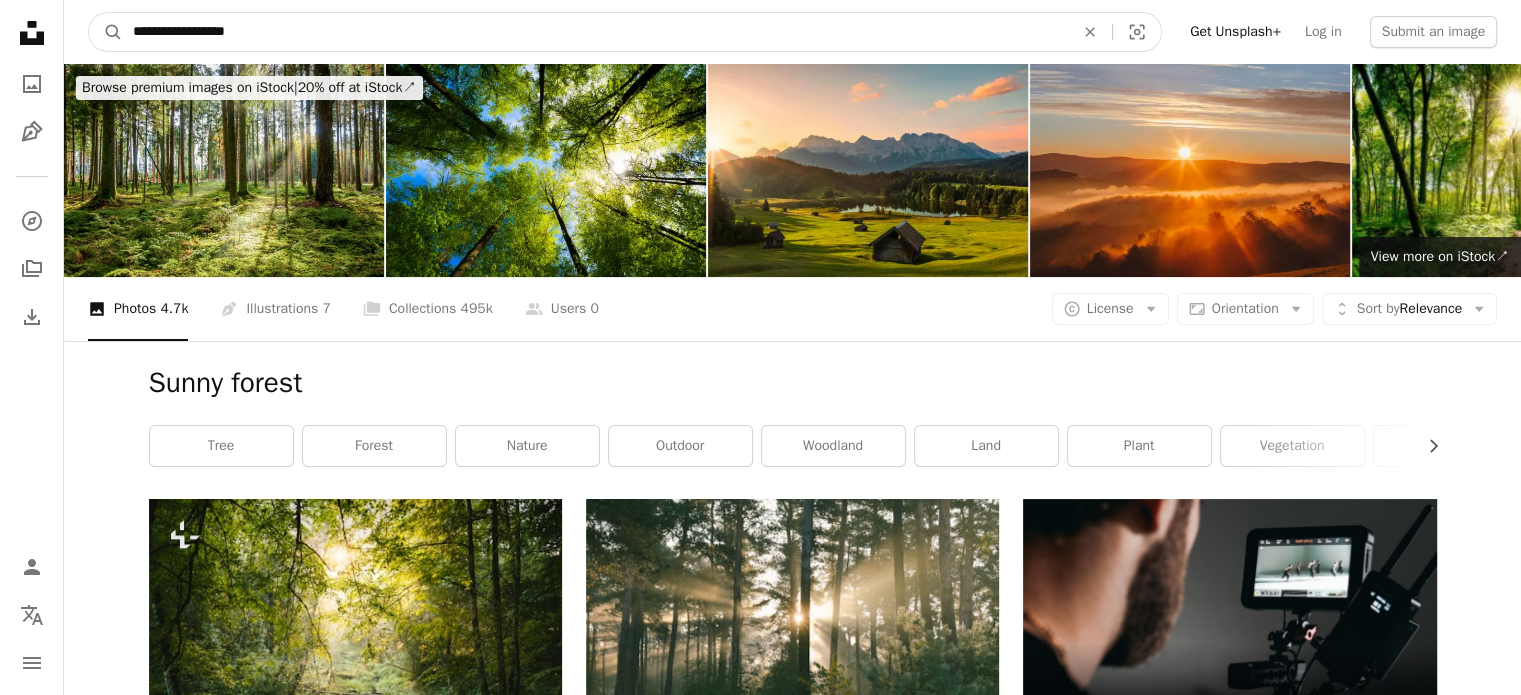 type on "**********" 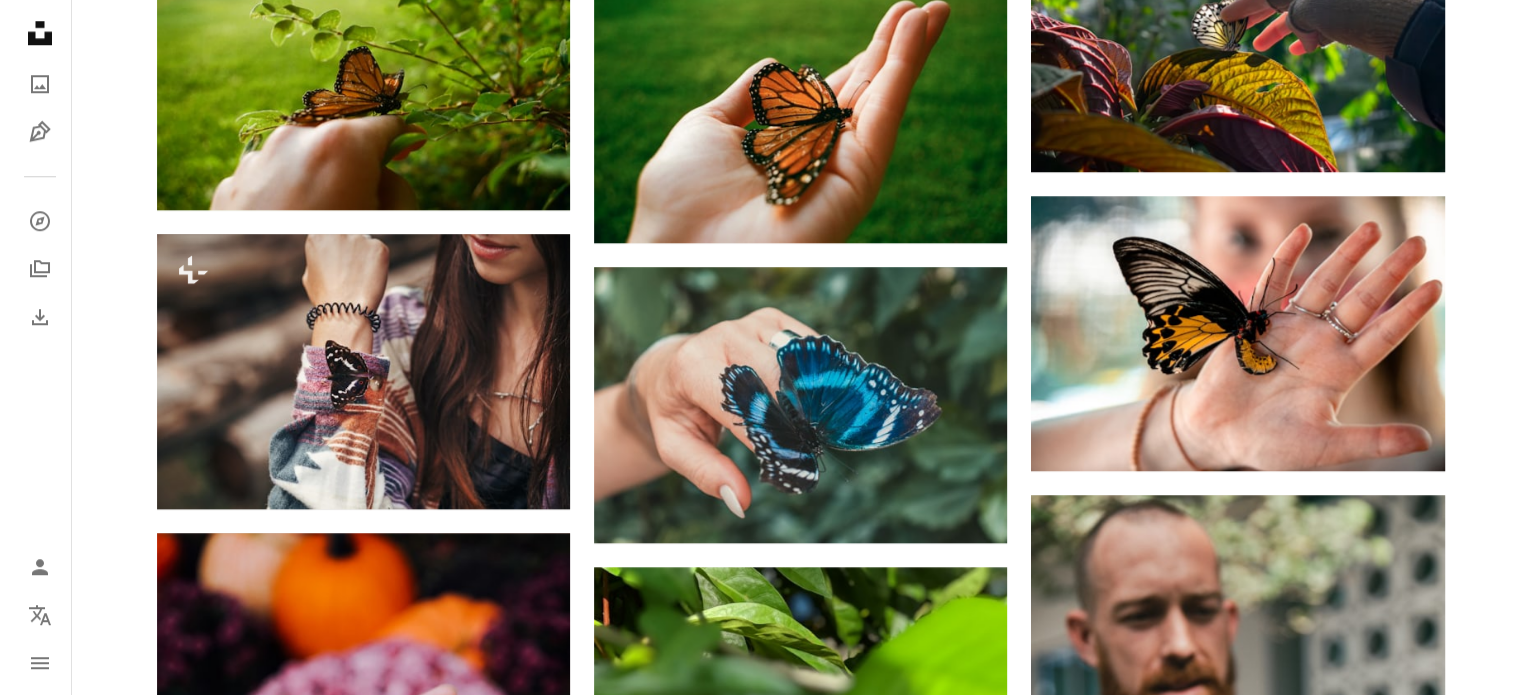 scroll, scrollTop: 1700, scrollLeft: 0, axis: vertical 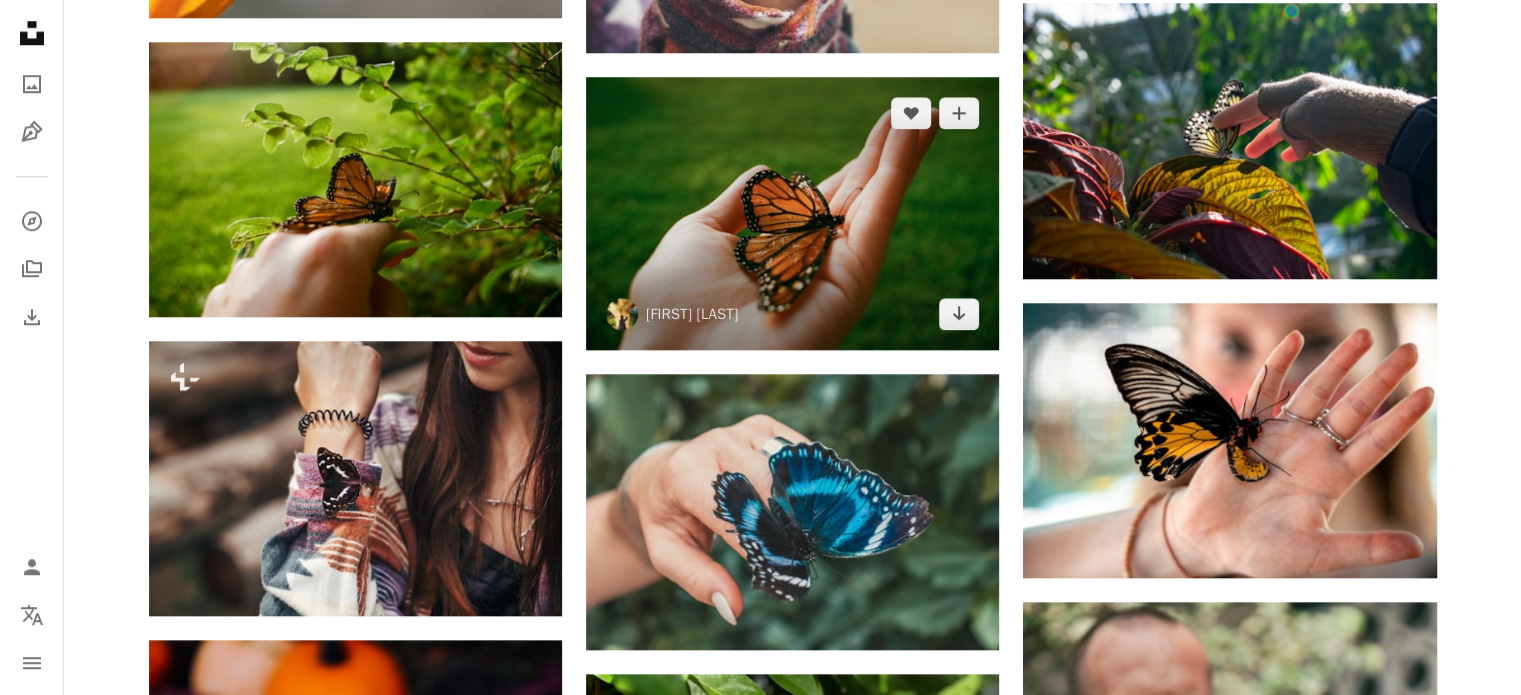 click at bounding box center (792, 214) 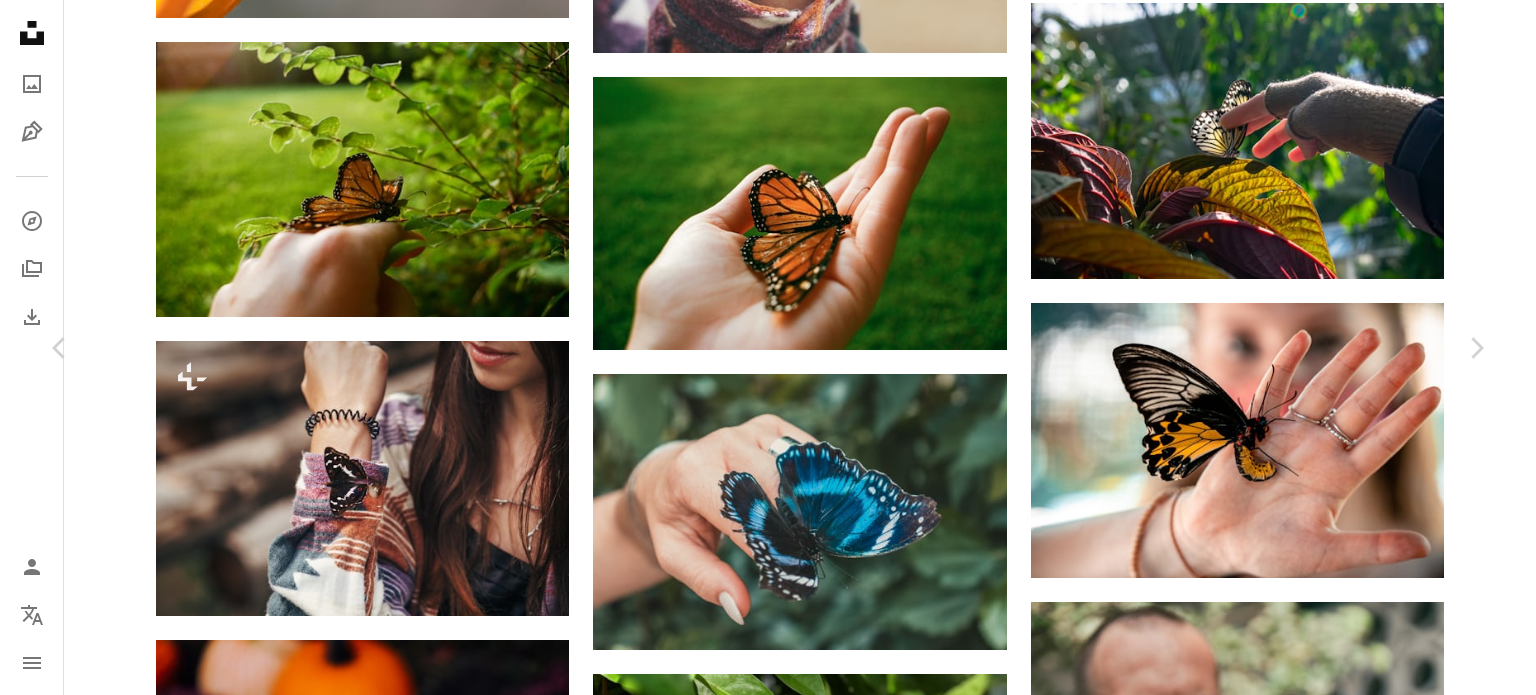 scroll, scrollTop: 3200, scrollLeft: 0, axis: vertical 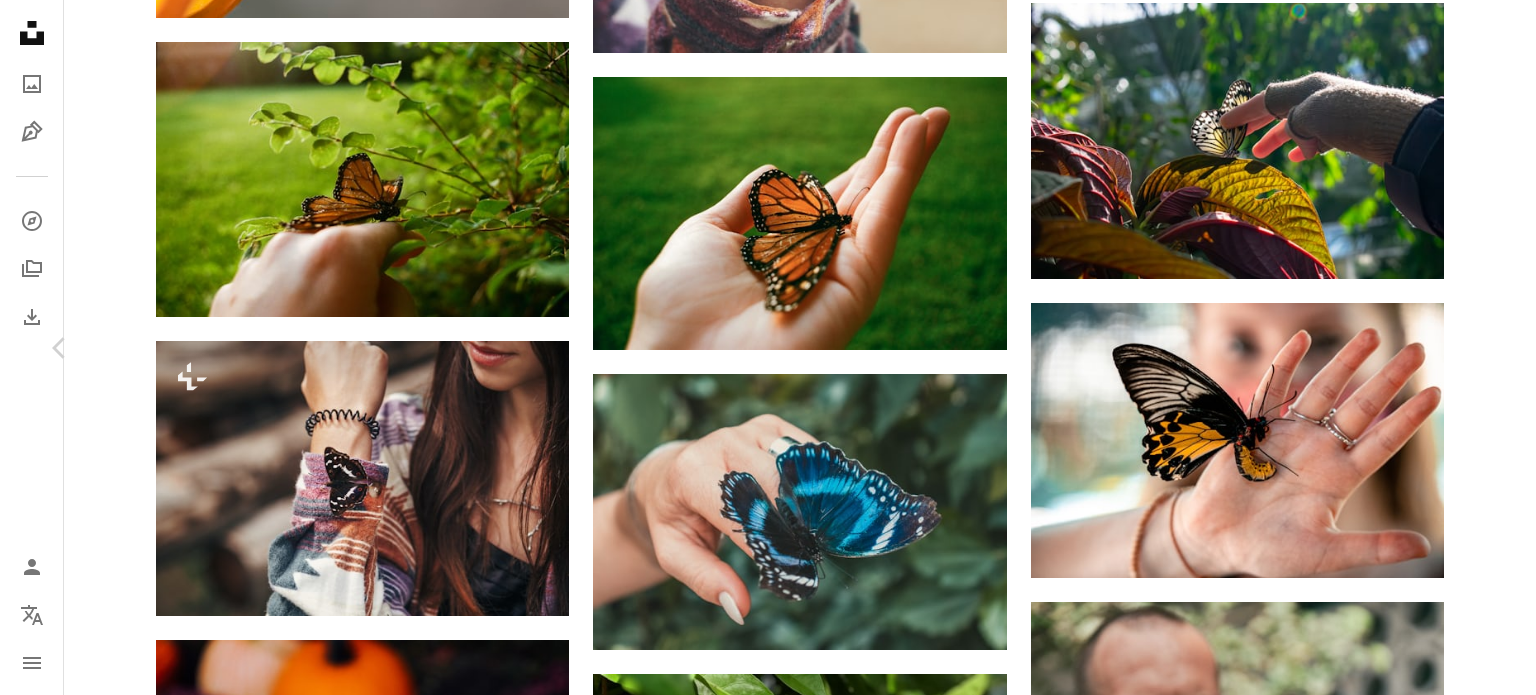click on "Chevron right" at bounding box center [1476, 348] 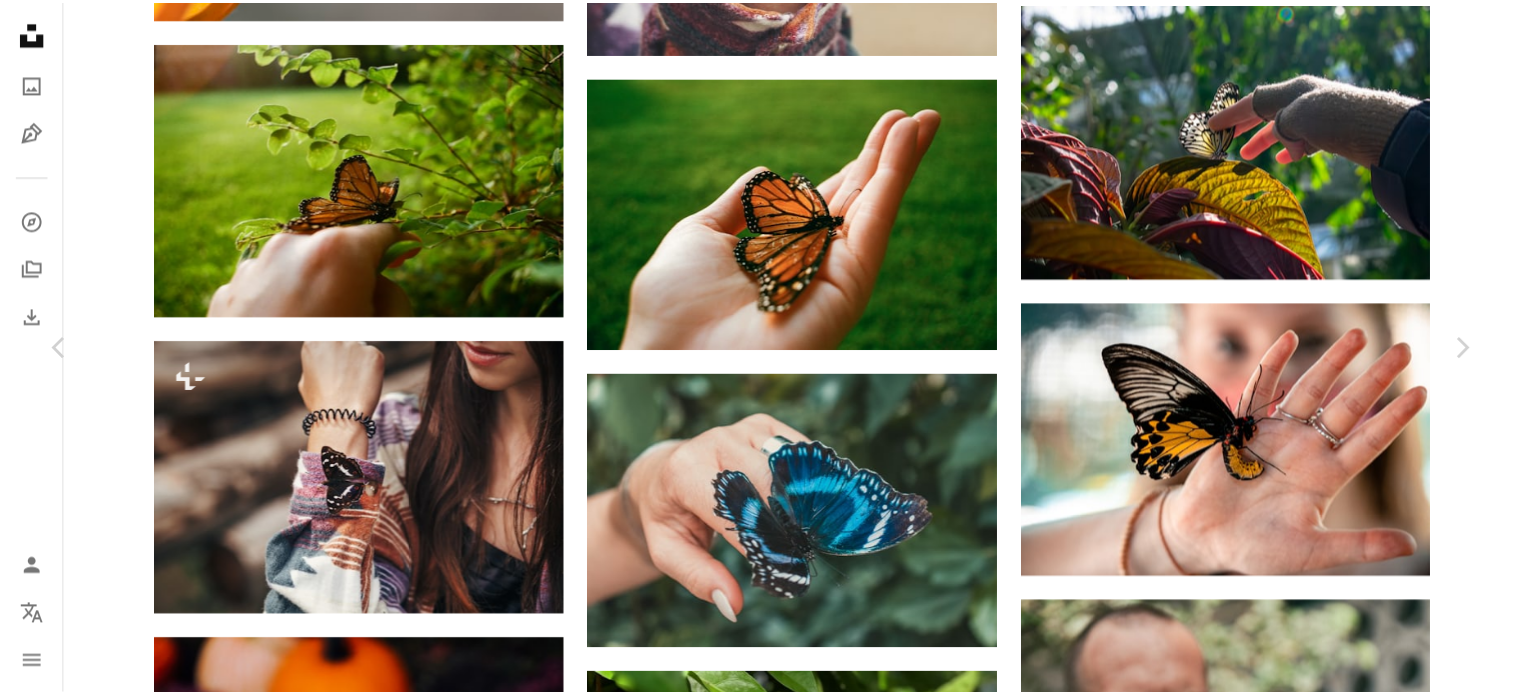 scroll, scrollTop: 608, scrollLeft: 0, axis: vertical 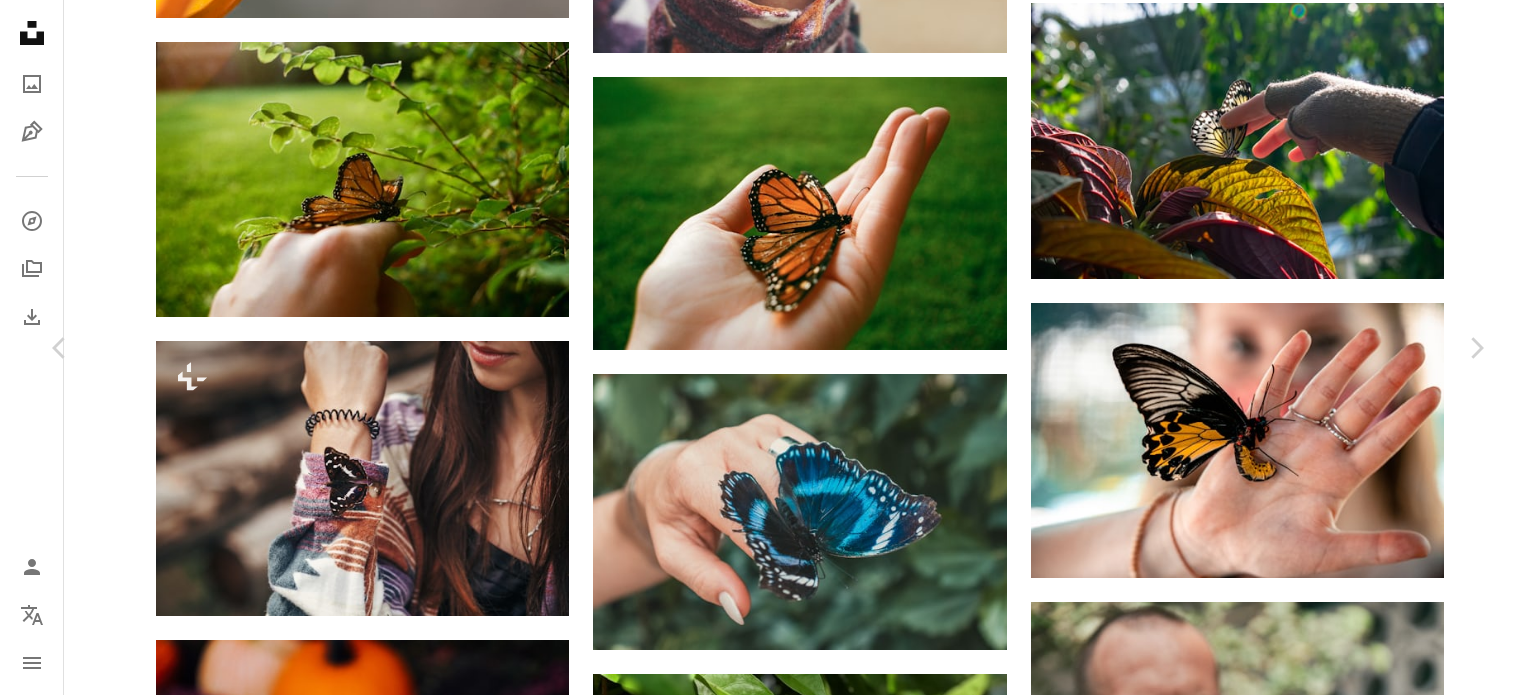 click on "An X shape Chevron left Chevron right Gary Yost gyostimages A heart A plus sign Download free Chevron down Zoom in Views 24,894 Downloads 286 A forward-right arrow Share Info icon Info More Actions 'Queen" butterfly on 'Indian blanket' flower Calendar outlined Published on  June 27, 2022 Camera Canon, EOS 7D Safety Free to use under the  Unsplash License flower butterfly butterflies insect soft background butterfly on flower insects butterflys orange butterfly animal plant blossom petal monarch invertebrate asteraceae anther Public domain images Browse premium related images on iStock  |  Save 20% with code UNSPLASH20 View more on iStock  ↗ Related images A heart A plus sign Erin Minuskin Available for hire A checkmark inside of a circle Arrow pointing down A heart A plus sign Joe Cox Arrow pointing down Plus sign for Unsplash+ A heart A plus sign Curated Lifestyle For  Unsplash+ A lock Download A heart A plus sign Meritt Thomas Available for hire A checkmark inside of a circle Arrow pointing down A heart" at bounding box center (768, 6775) 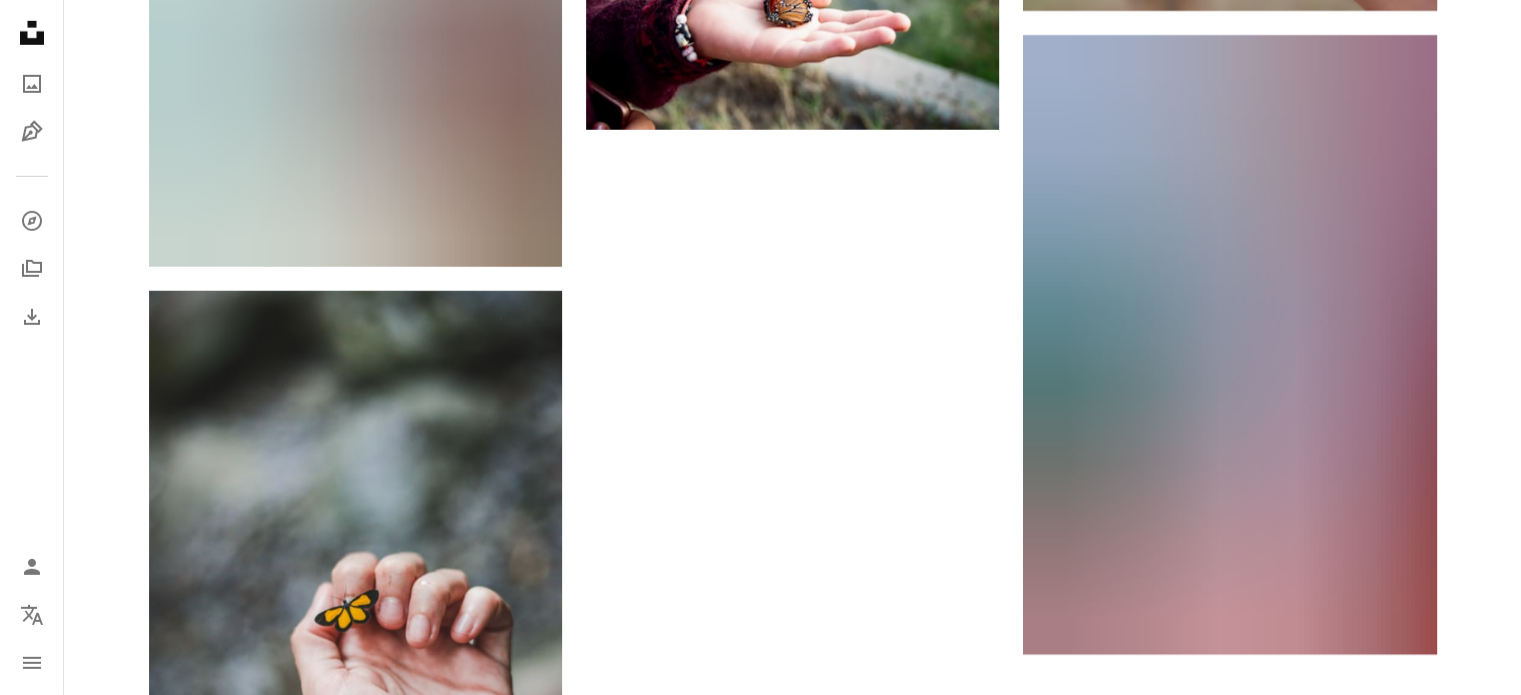 scroll, scrollTop: 6700, scrollLeft: 0, axis: vertical 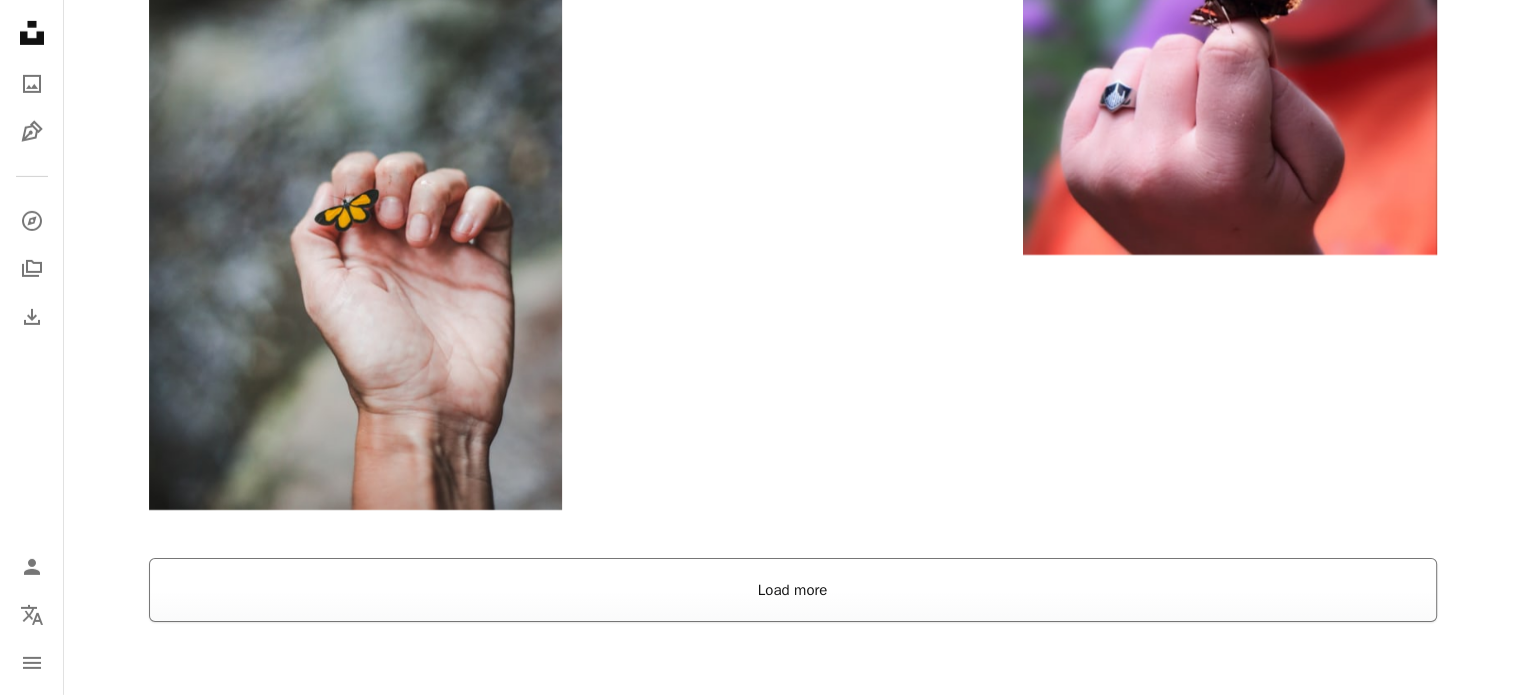 click on "Load more" at bounding box center [793, 590] 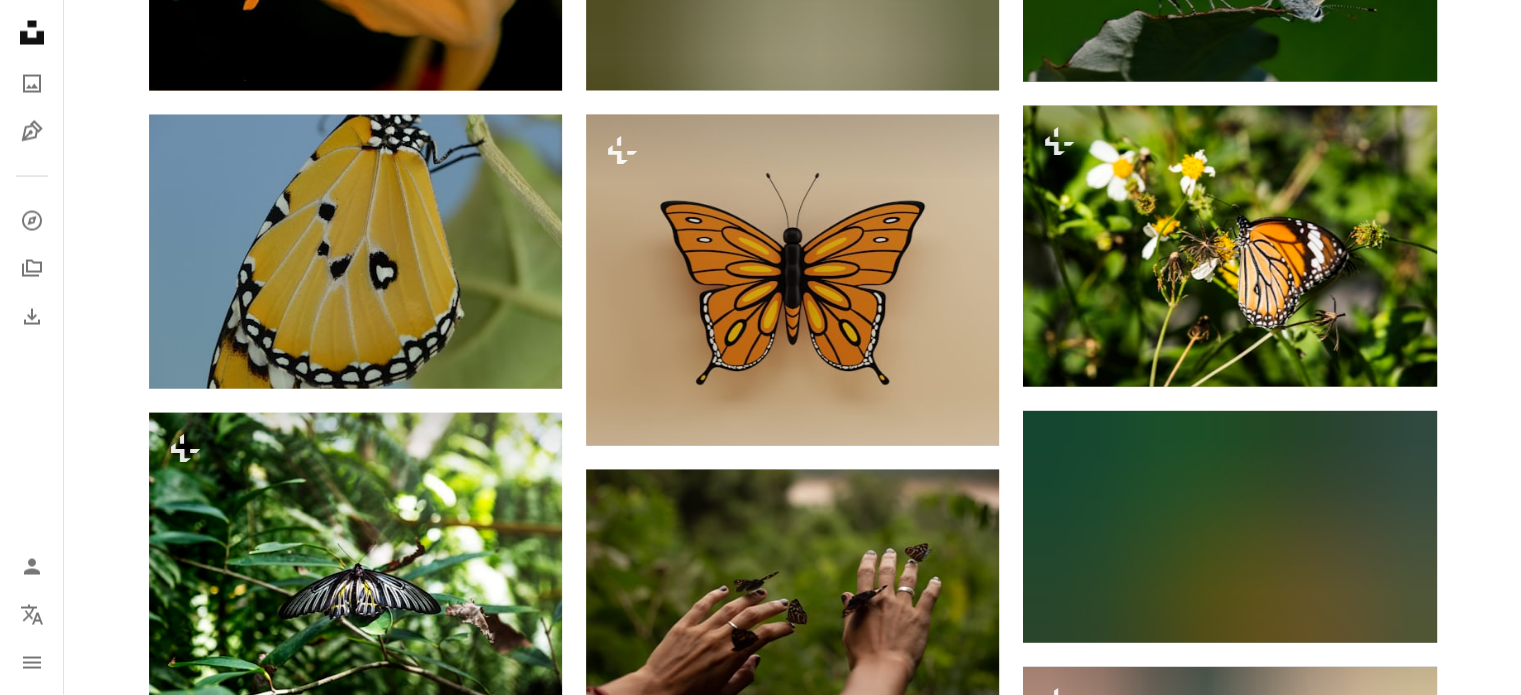 scroll, scrollTop: 42377, scrollLeft: 0, axis: vertical 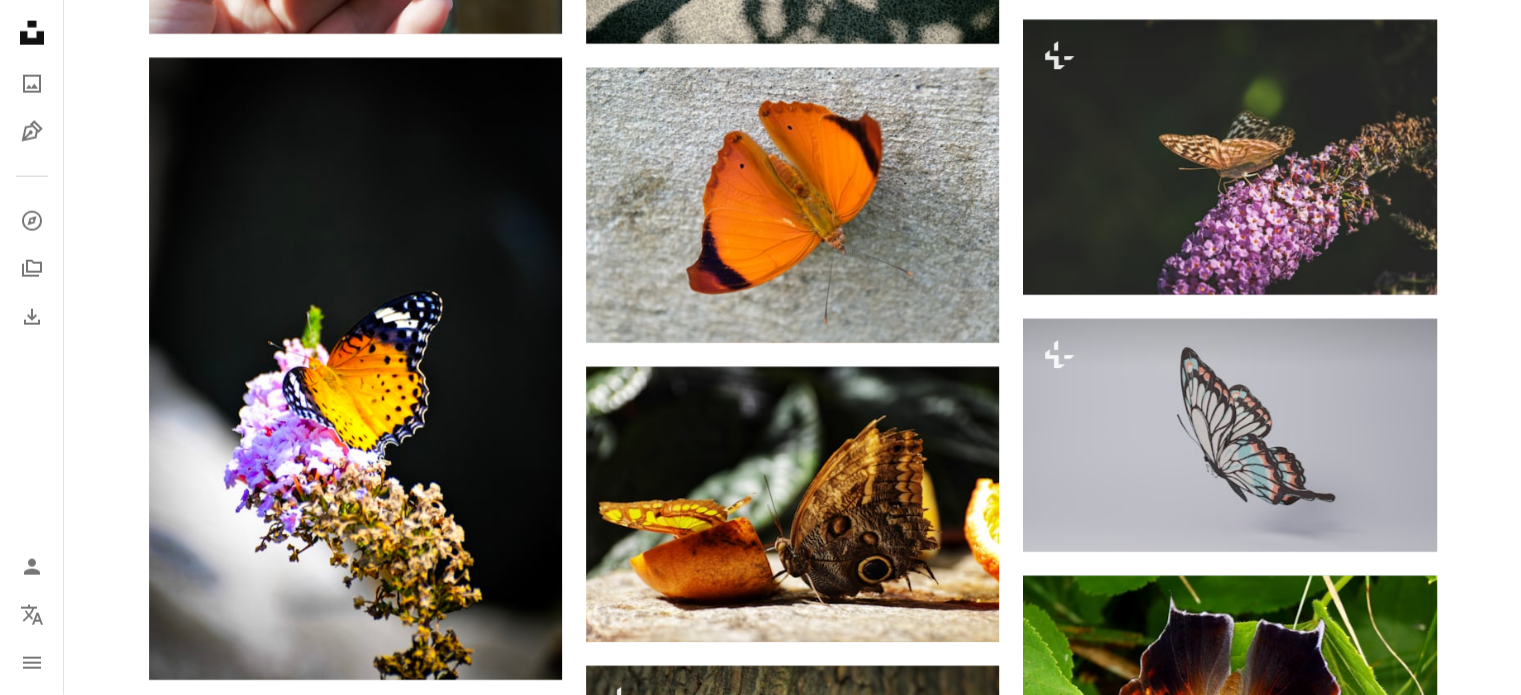 click on "Say thanks! Give a shoutout to  [FIRST] [LAST]  on social or copy the text below to attribute. Photo by  [FIRST] [LAST]  on  Unsplash
Copy content [FIRST] [LAST] Available for hire A checkmark inside of a circle A heart A plus sign Download free Chevron down Zoom in Views 6,916 Downloads 30 A forward-right arrow Share Info icon Info More Actions A map marker Canada Calendar outlined Published on  [MONTH] [DAY], [YEAR] Camera Canon, EOS R8 Safety Free to use under the  Unsplash License beach plants brown warm beach house wallapaper wallpaper 4k beach canada Backgrounds Browse premium related images on iStock  |  Save 20% with code UNSPLASH20 View more on iStock  ↗ Related images A heart A plus sign [FIRST] [LAST] Available for hire A checkmark inside of a circle Arrow pointing down Plus sign for Unsplash+ A heart A plus sign [FIRST] [LAST] For  Unsplash+ For" at bounding box center (793, -19548) 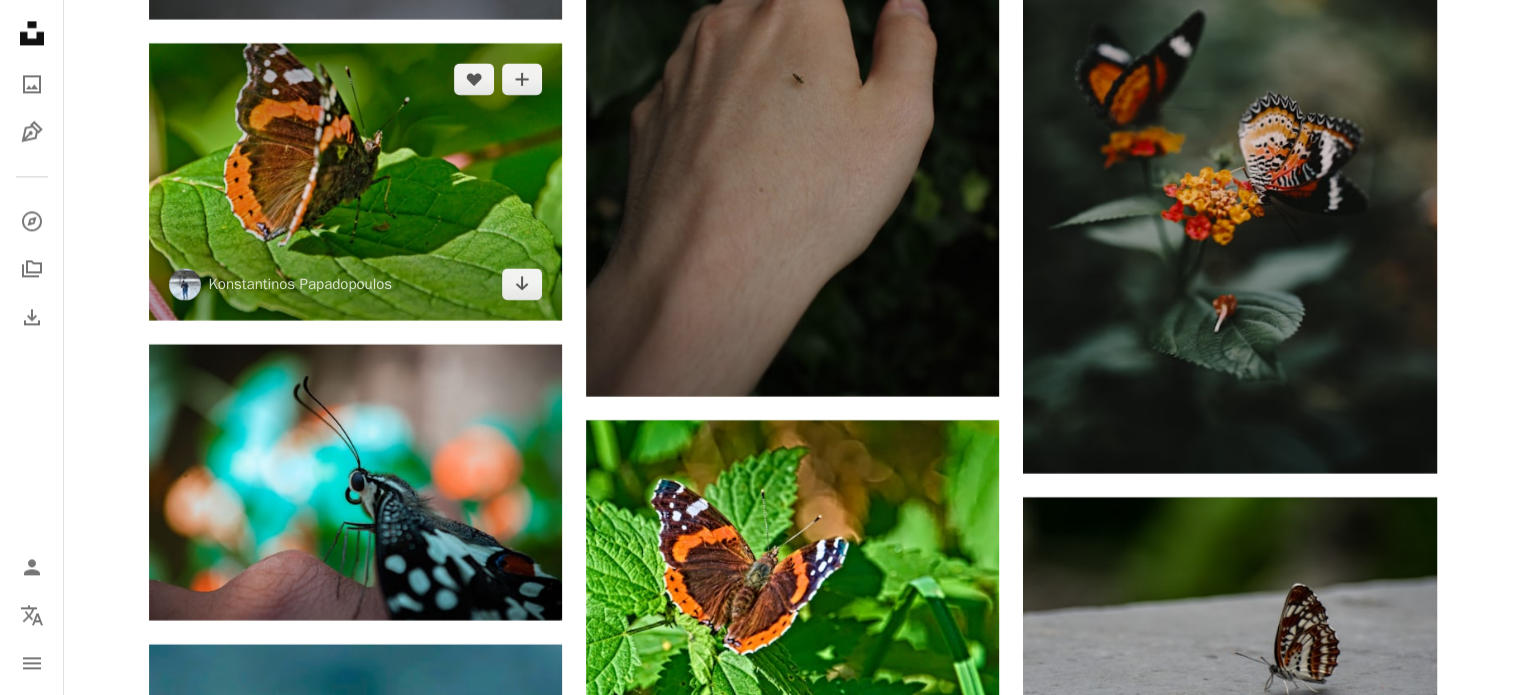 scroll, scrollTop: 48800, scrollLeft: 0, axis: vertical 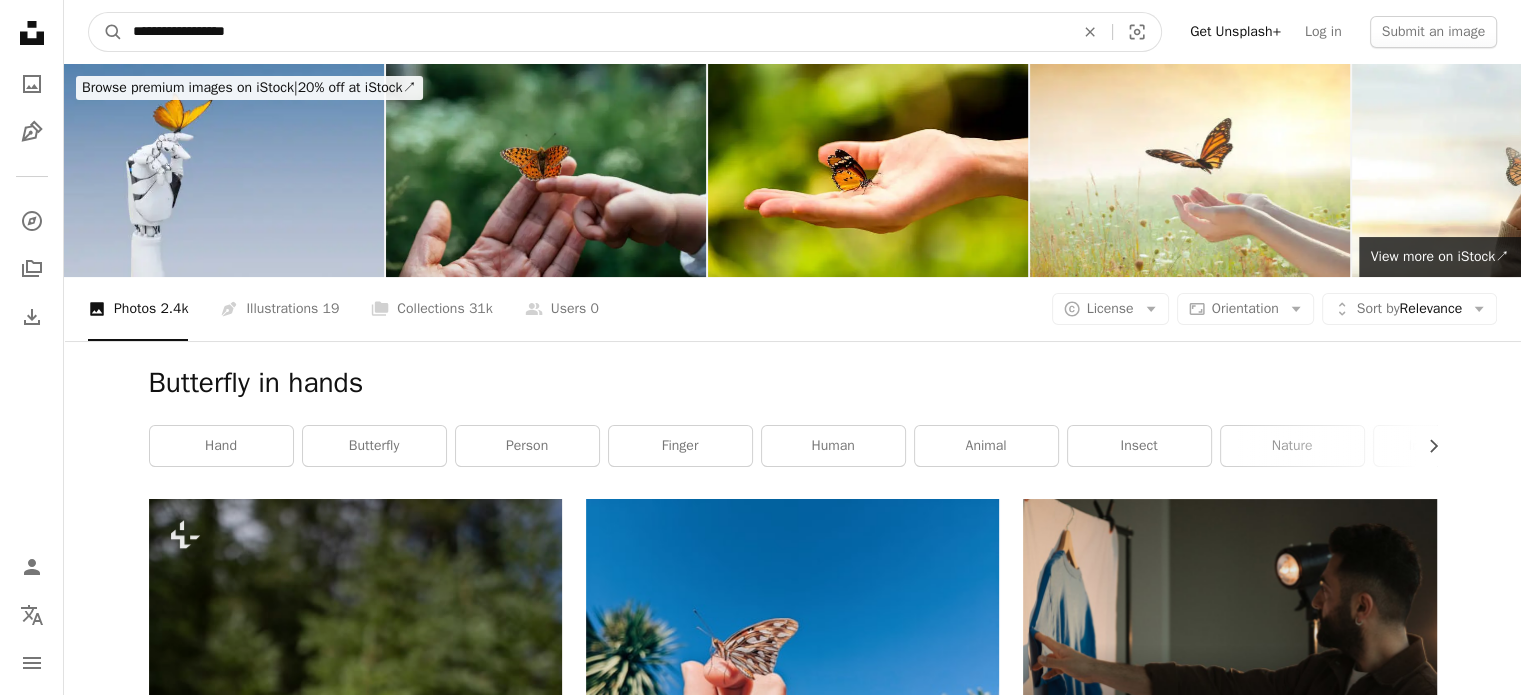 click on "**********" at bounding box center [595, 32] 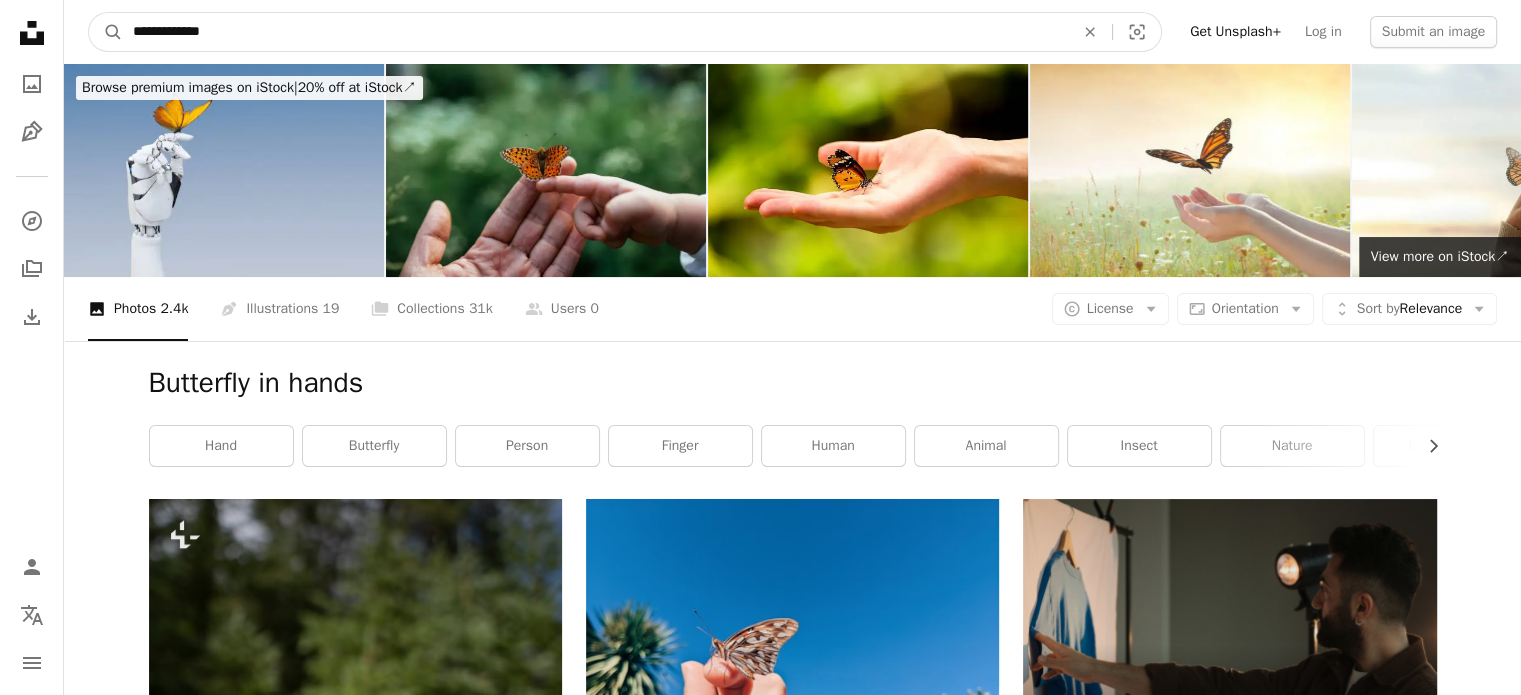 type on "**********" 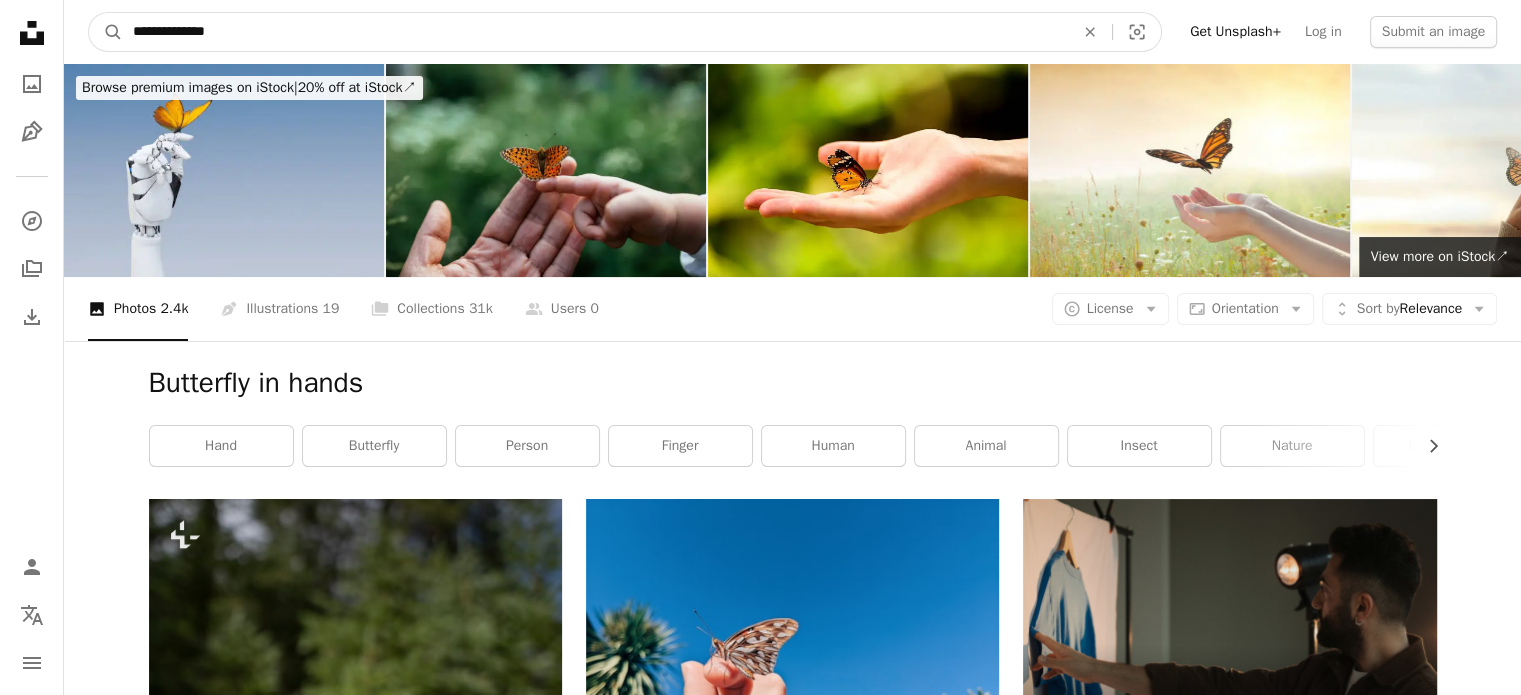 click on "A magnifying glass" at bounding box center (106, 32) 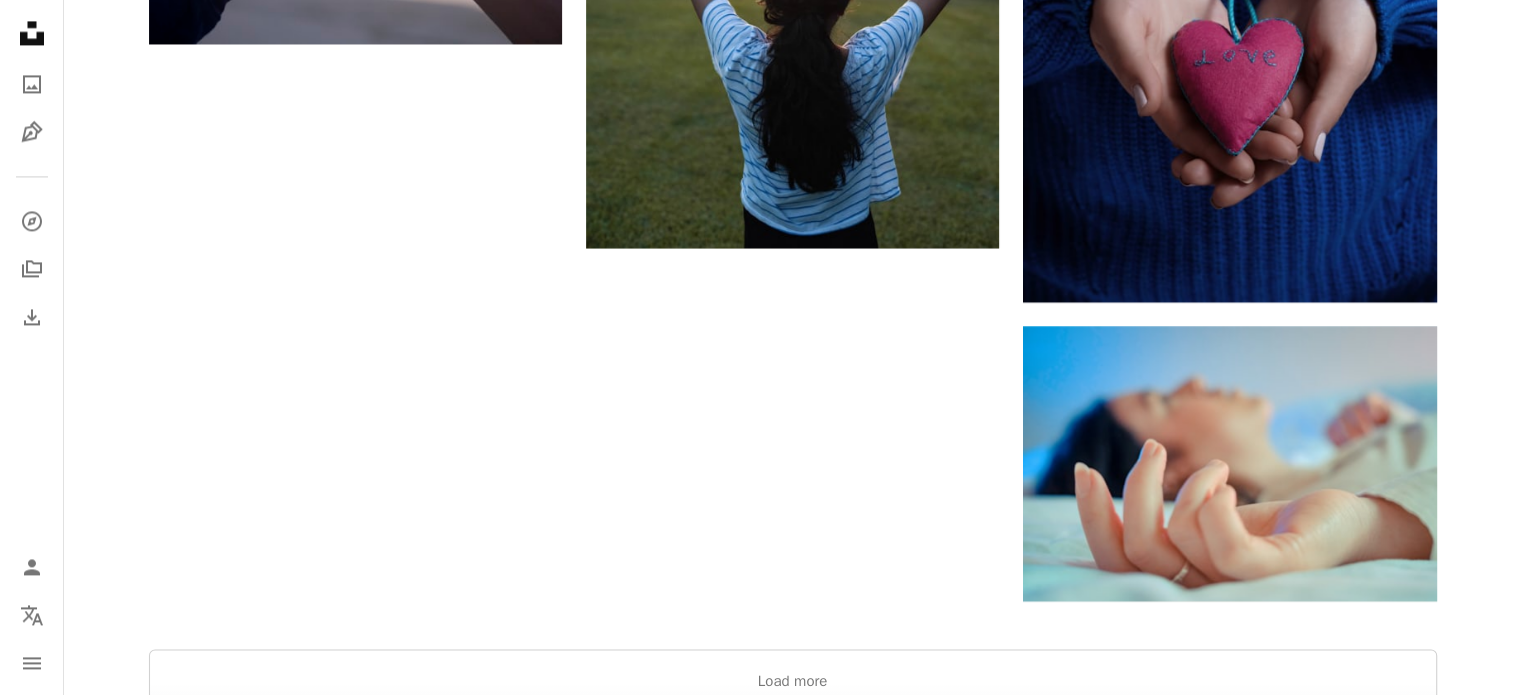 scroll, scrollTop: 3300, scrollLeft: 0, axis: vertical 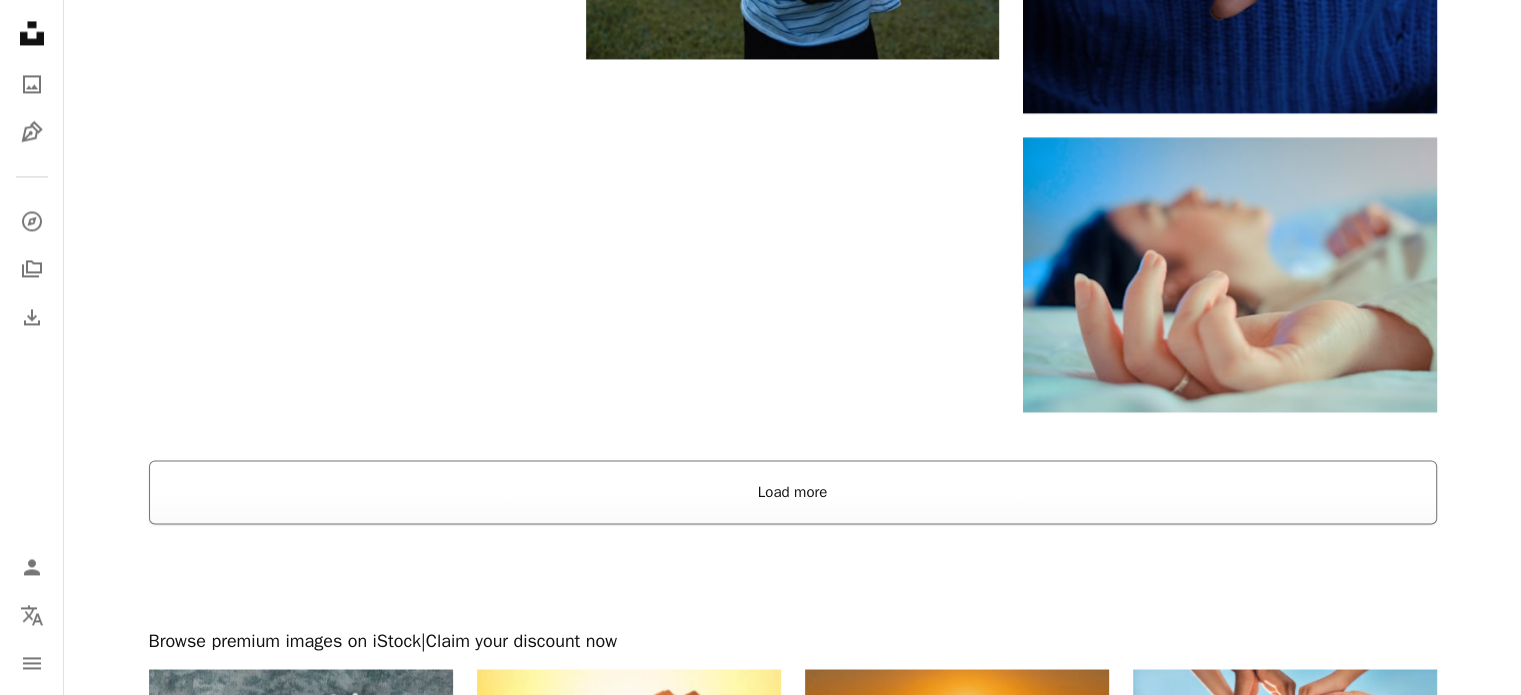 click on "Load more" at bounding box center (793, 492) 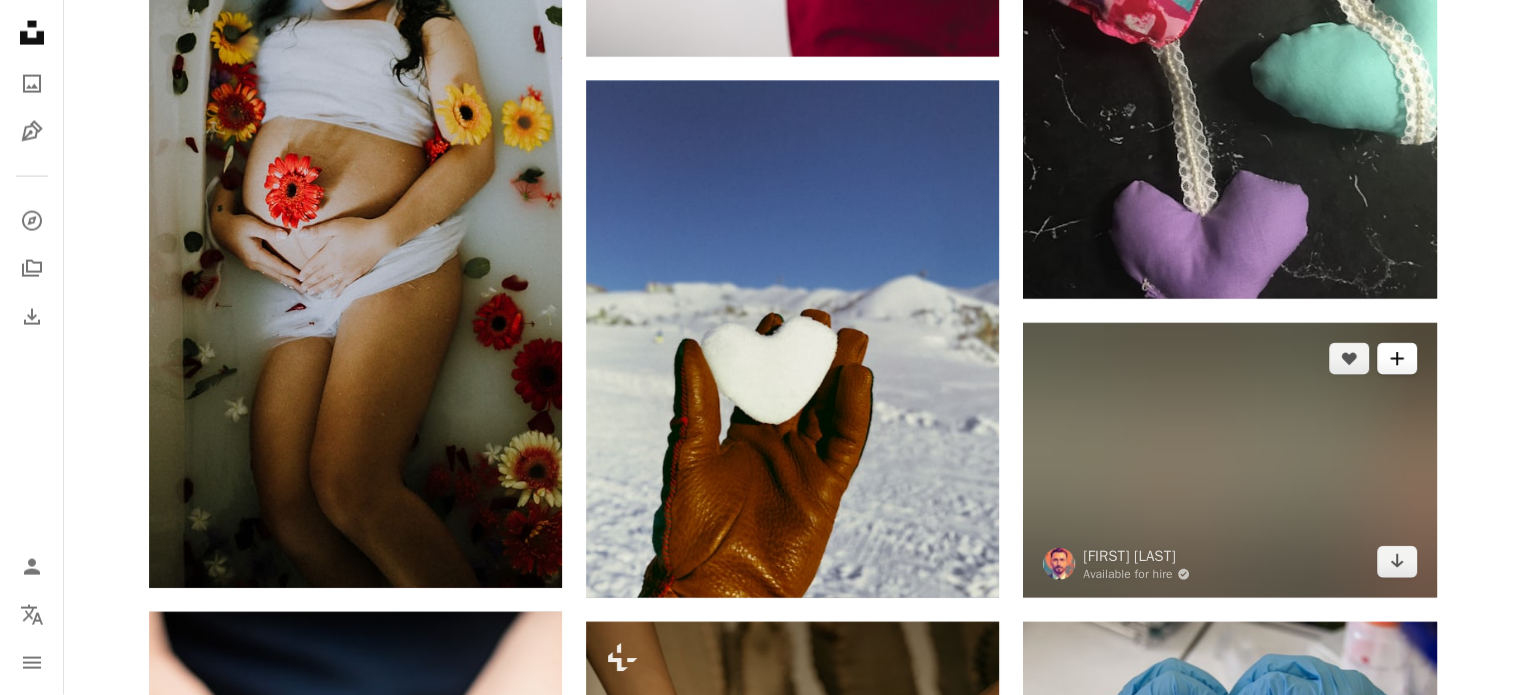 scroll, scrollTop: 19800, scrollLeft: 0, axis: vertical 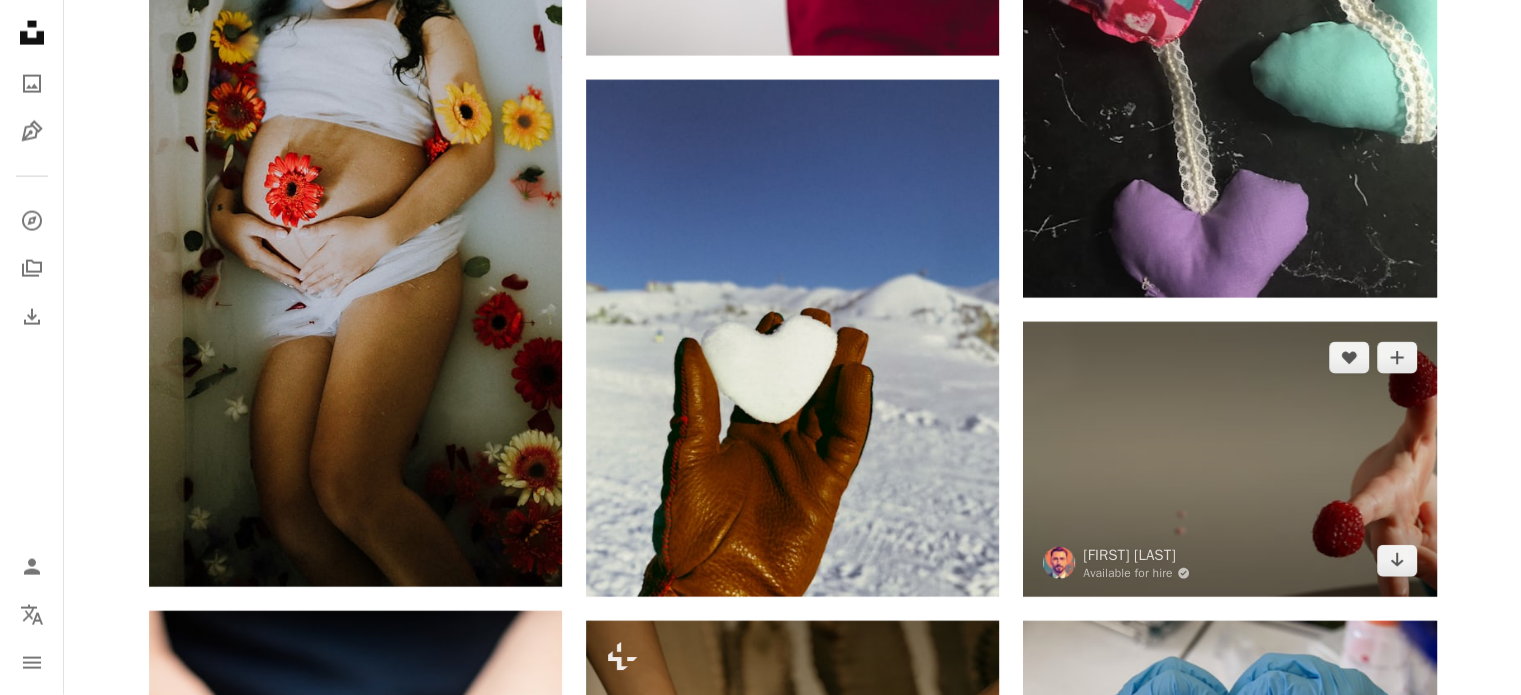click at bounding box center [1229, 459] 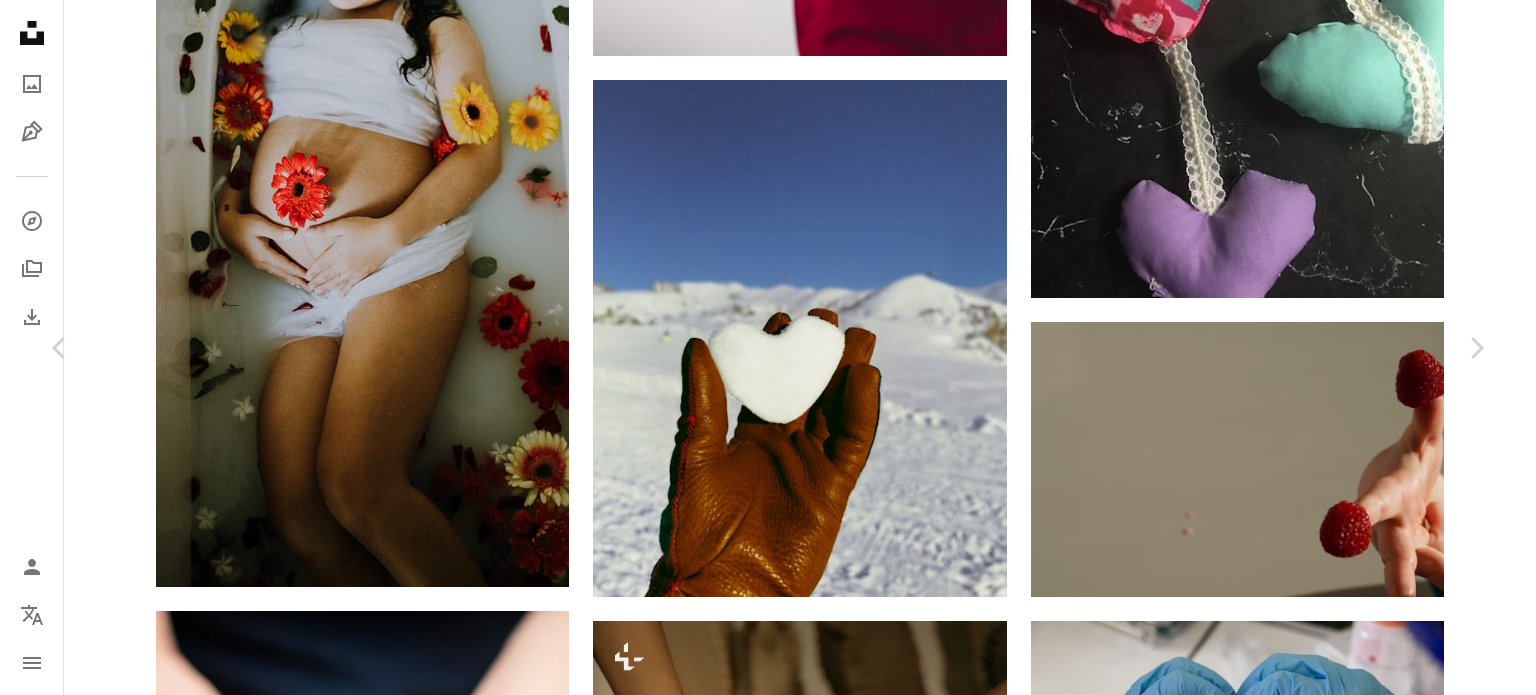 click on "An X shape Chevron left Chevron right [FIRST] [LAST] Available for hire A checkmark inside of a circle A heart A plus sign Download free Chevron down Zoom in Views 59,759 Downloads 82 A forward-right arrow Share Info icon Info More Actions Calendar outlined Published on  [DATE], [YEAR] Camera SONY, ILCE-6400 Safety Free to use under the  Unsplash License food love fruit heart hand hands strawberry healthy eating manicure finger fresh blueberries berries nail raspberry fingers berry raspberries ripe Free stock photos Browse premium related images on iStock  |  Save 20% with code UNSPLASH20 View more on iStock  ↗ Related images A heart A plus sign [FIRST] [LAST] Available for hire A checkmark inside of a circle Arrow pointing down Plus sign for Unsplash+ A heart A plus sign [FIRST] [LAST] For  Unsplash+ A lock Download A heart A plus sign [FIRST] [LAST] Arrow pointing down A heart A plus sign [FIRST] [LAST] Arrow pointing down Plus sign for Unsplash+ A heart A plus sign [FIRST] [LAST] For  Unsplash+ A lock Download" at bounding box center (768, 3168) 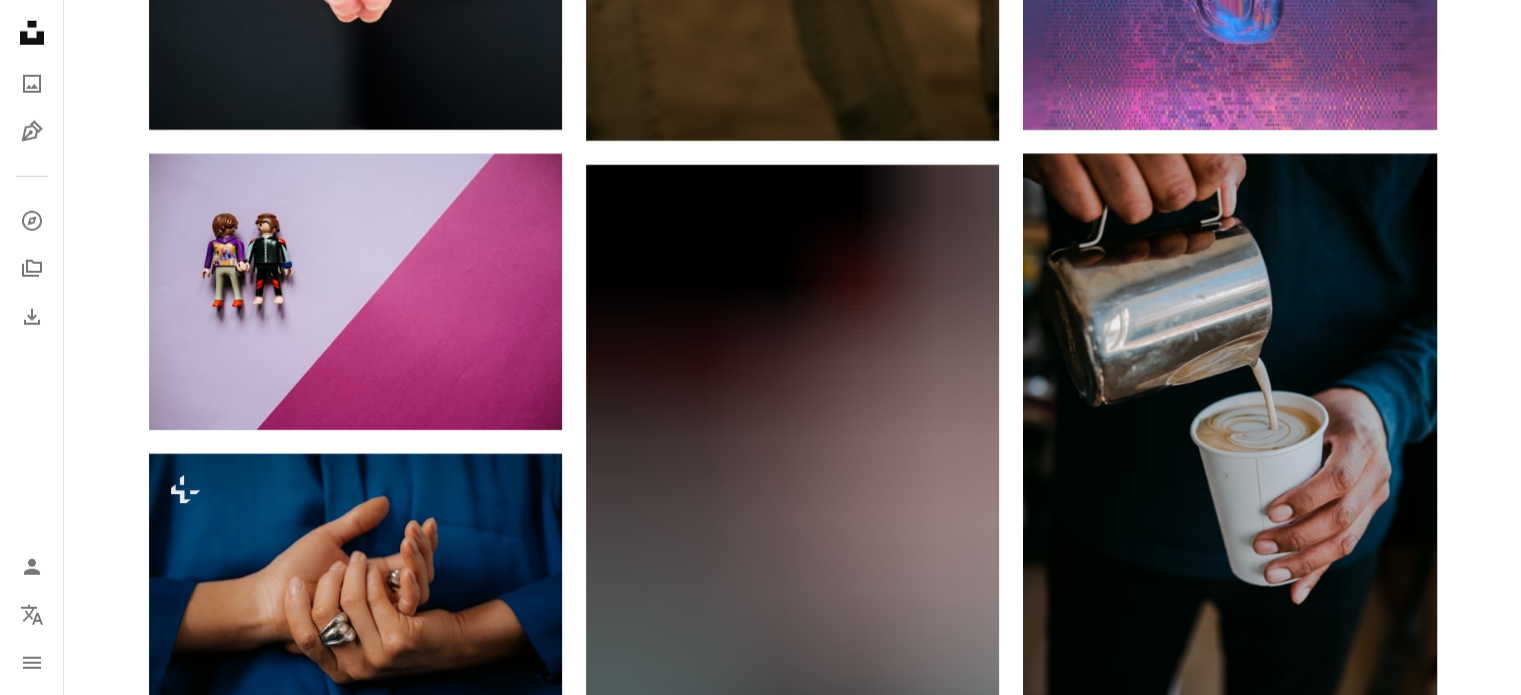 scroll, scrollTop: 20991, scrollLeft: 0, axis: vertical 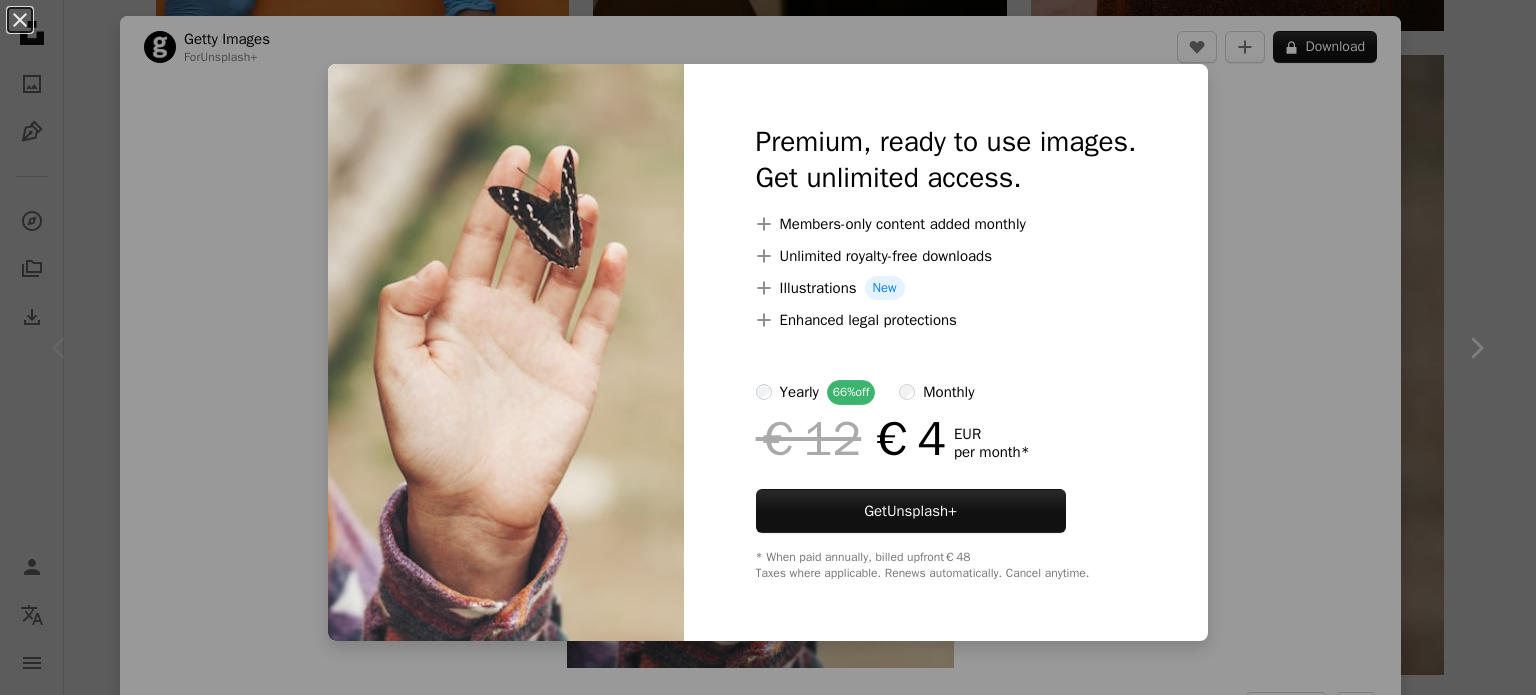 click on "An X shape Premium, ready to use images. Get unlimited access. A plus sign Members-only content added monthly A plus sign Unlimited royalty-free downloads A plus sign Illustrations  New A plus sign Enhanced legal protections yearly 66%  off monthly €12   €4 EUR per month * Get  Unsplash+ * When paid annually, billed upfront  €48 Taxes where applicable. Renews automatically. Cancel anytime." at bounding box center [768, 347] 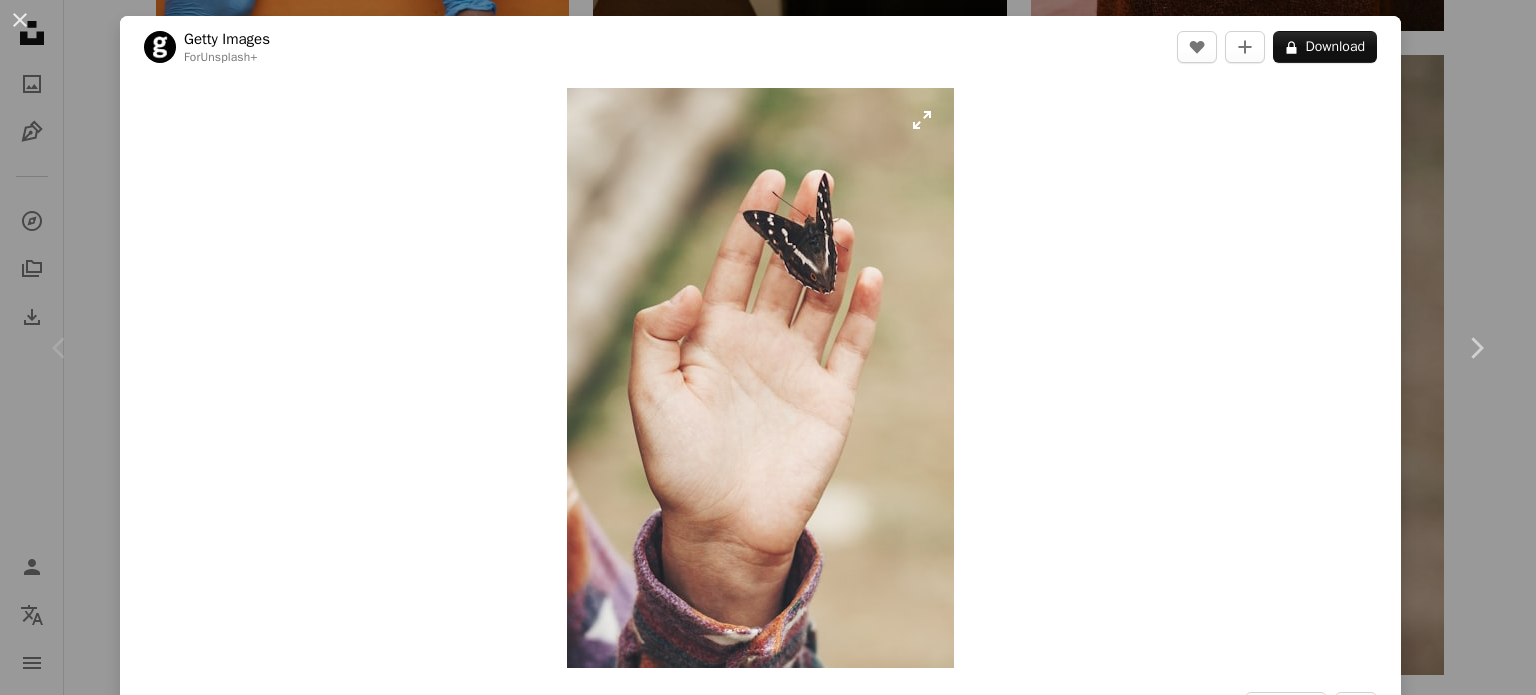 click at bounding box center (760, 378) 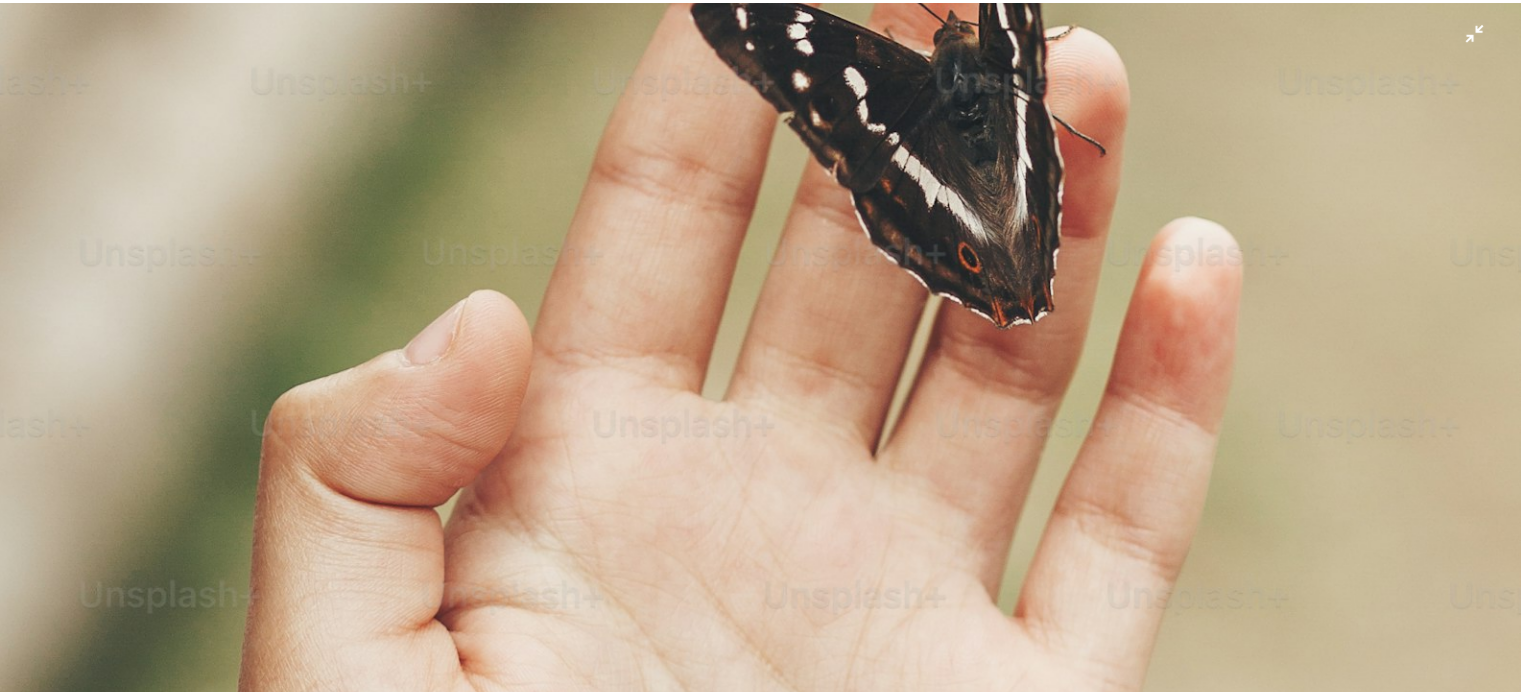 scroll, scrollTop: 382, scrollLeft: 0, axis: vertical 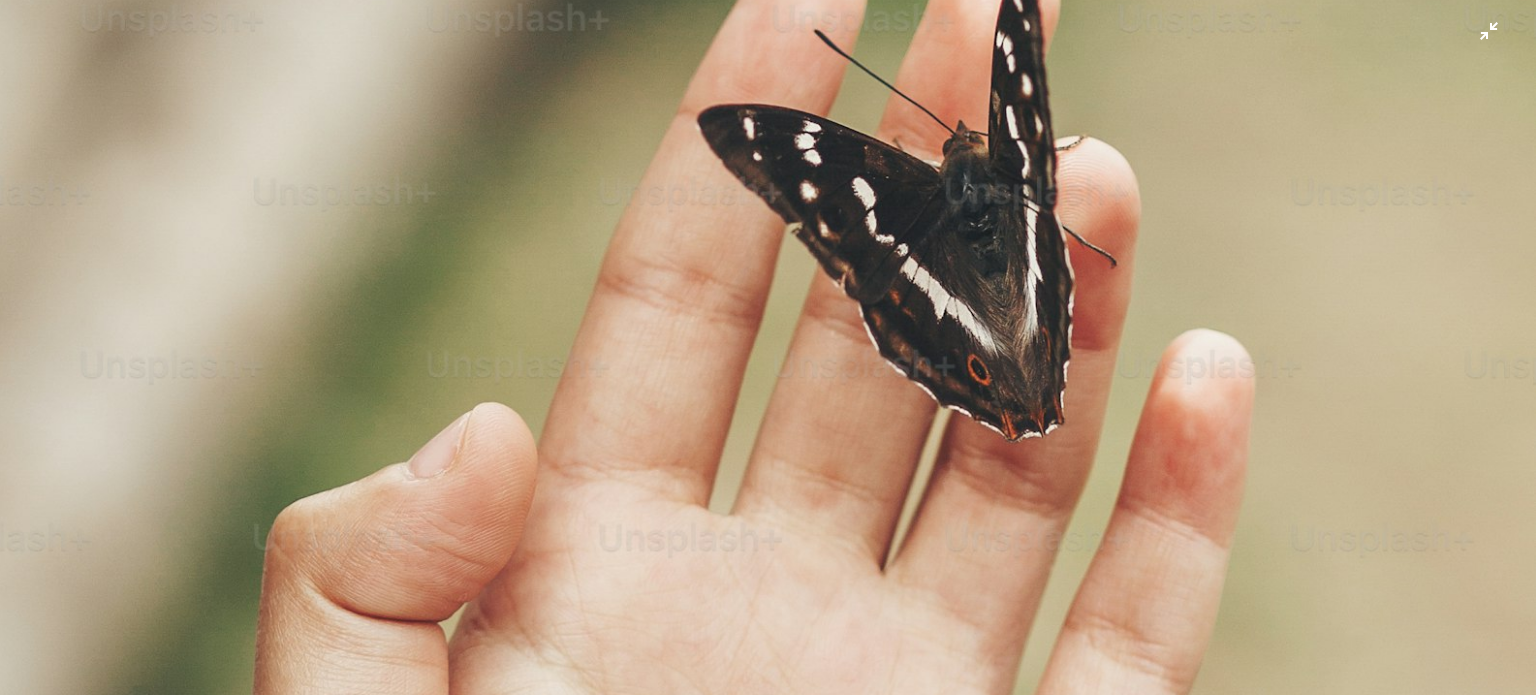 drag, startPoint x: 936, startPoint y: 196, endPoint x: 953, endPoint y: 188, distance: 18.788294 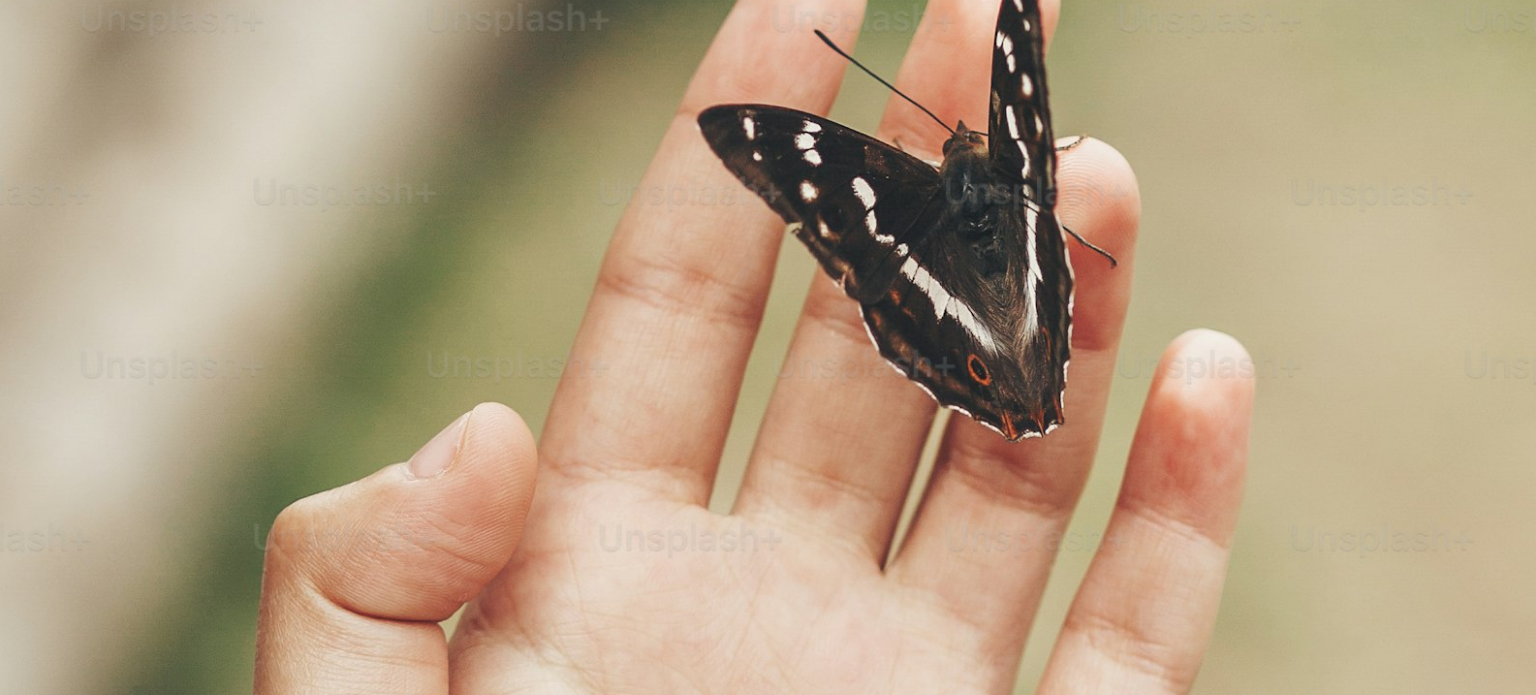 drag, startPoint x: 953, startPoint y: 188, endPoint x: 1468, endPoint y: 26, distance: 539.87866 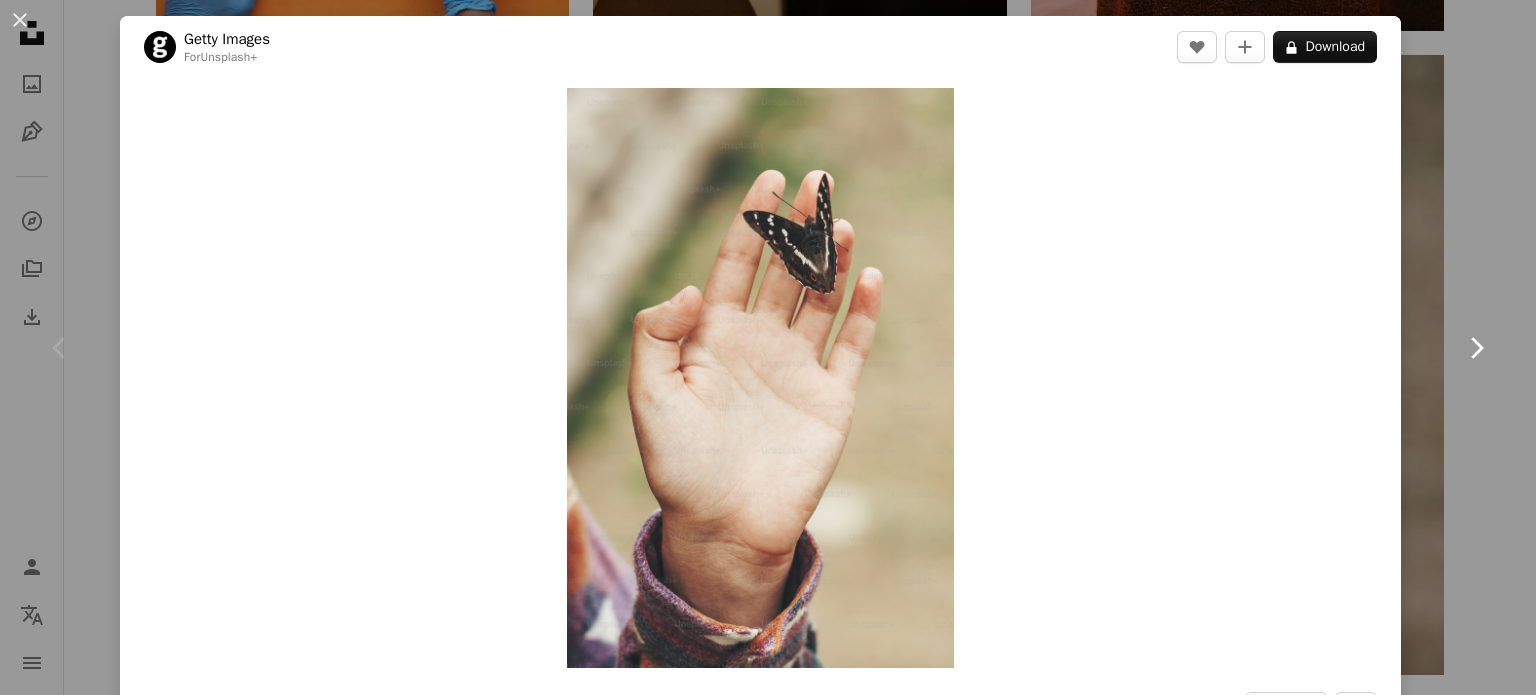 click on "Chevron right" at bounding box center [1476, 348] 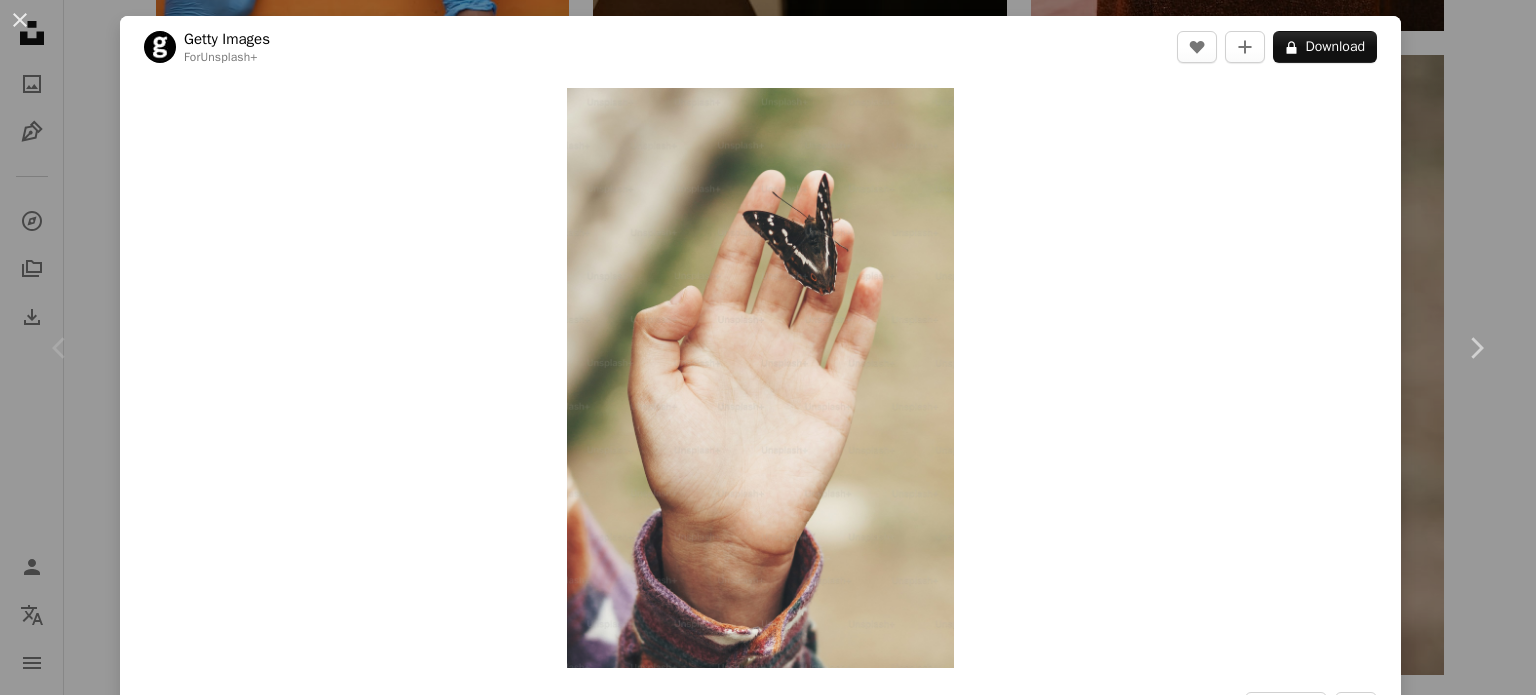 click on "An X shape Chevron left Chevron right Getty Images For  Unsplash+ A heart A plus sign A lock Download Zoom in A forward-right arrow Share More Actions Calendar outlined Published on  August 24, 2022 Safety Licensed under the  Unsplash+ License people summer butterfly child outdoors care insect tourist finger vertical holding concepts lifestyles animal wildlife concepts & topics fragility hipster culture beige HD Wallpapers From this series Chevron right Plus sign for Unsplash+ Plus sign for Unsplash+ Plus sign for Unsplash+ Plus sign for Unsplash+ Plus sign for Unsplash+ Related images Plus sign for Unsplash+ A heart A plus sign Getty Images For  Unsplash+ A lock Download Plus sign for Unsplash+ A heart A plus sign Getty Images For  Unsplash+ A lock Download Plus sign for Unsplash+ A heart A plus sign Cyrielle Fuchs For  Unsplash+ A lock Download Plus sign for Unsplash+ A heart A plus sign beyza yurtkuran For  Unsplash+ A lock Download Plus sign for Unsplash+ A heart A plus sign Frank Flores For  Unsplash+" at bounding box center [768, 347] 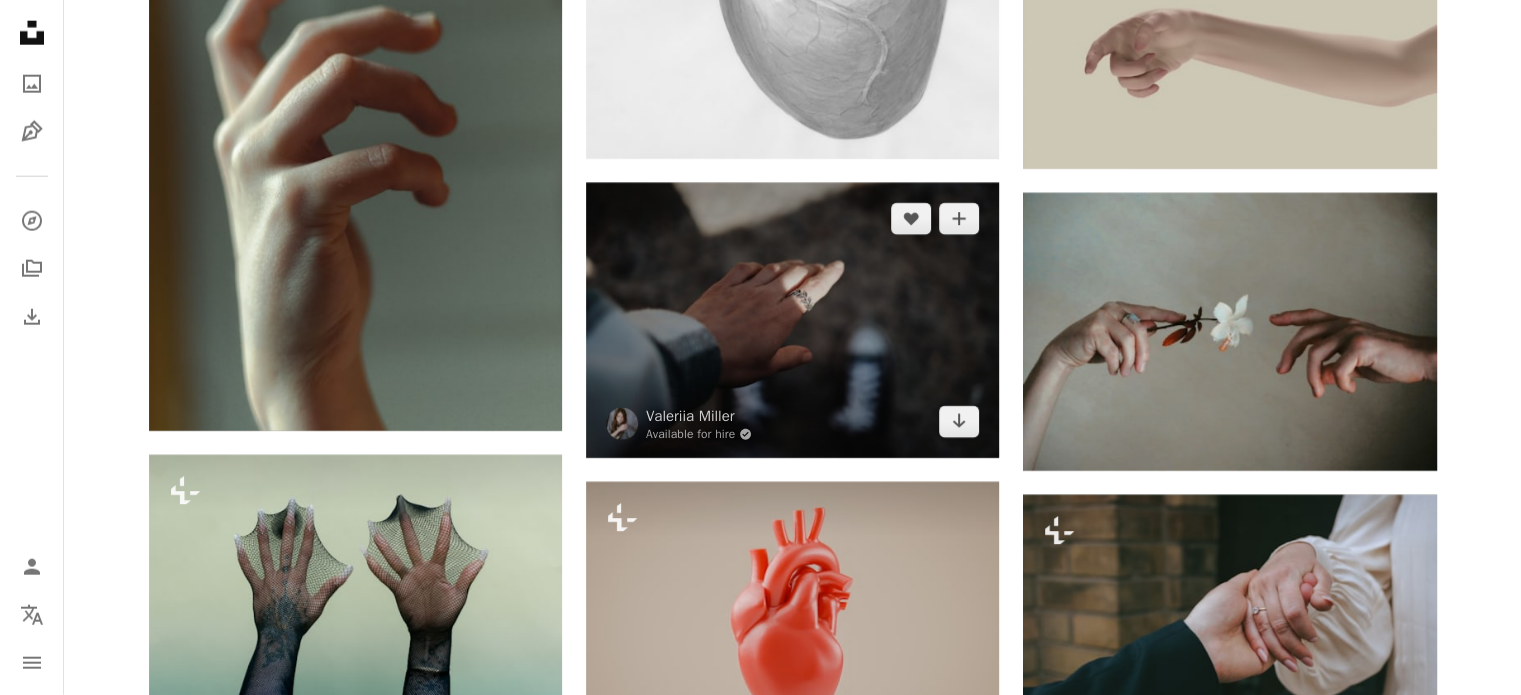 scroll, scrollTop: 51000, scrollLeft: 0, axis: vertical 